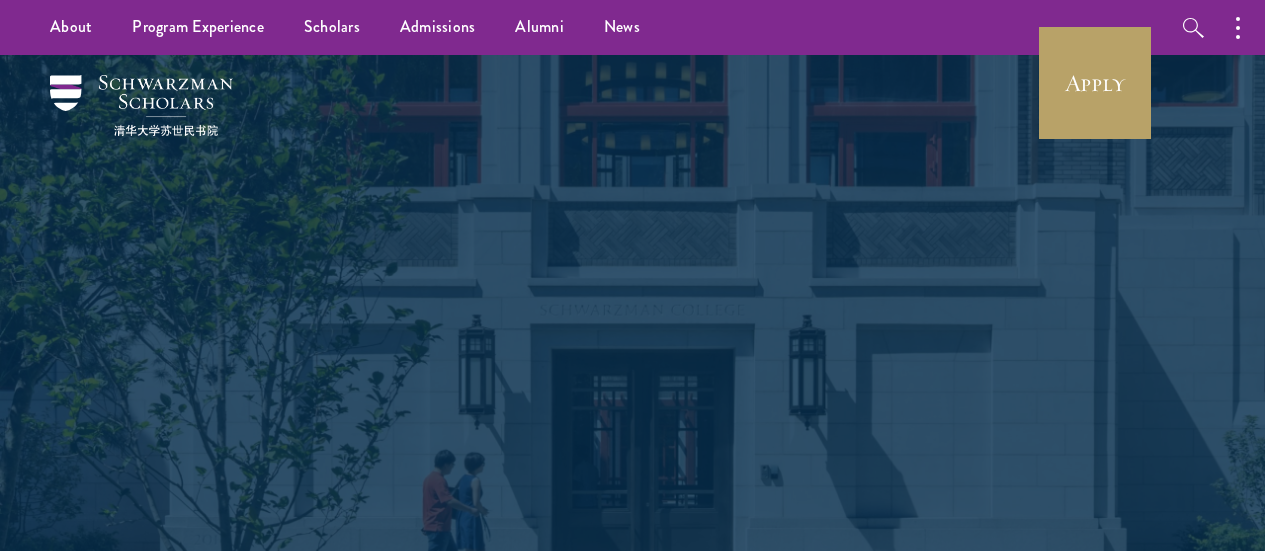 scroll, scrollTop: 0, scrollLeft: 0, axis: both 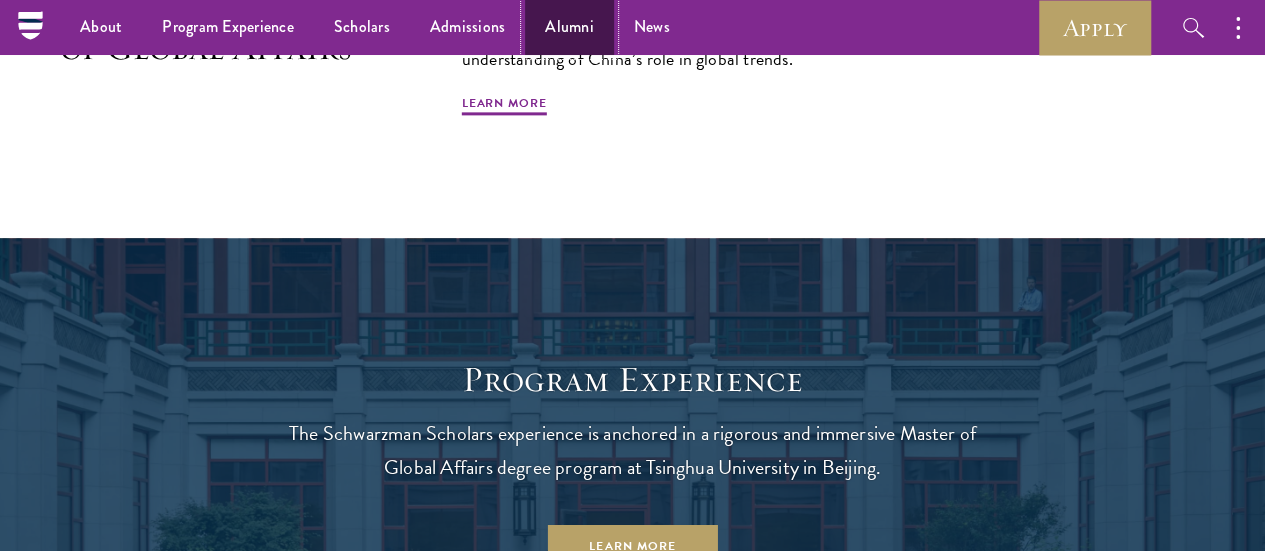 click on "Alumni" at bounding box center [569, 27] 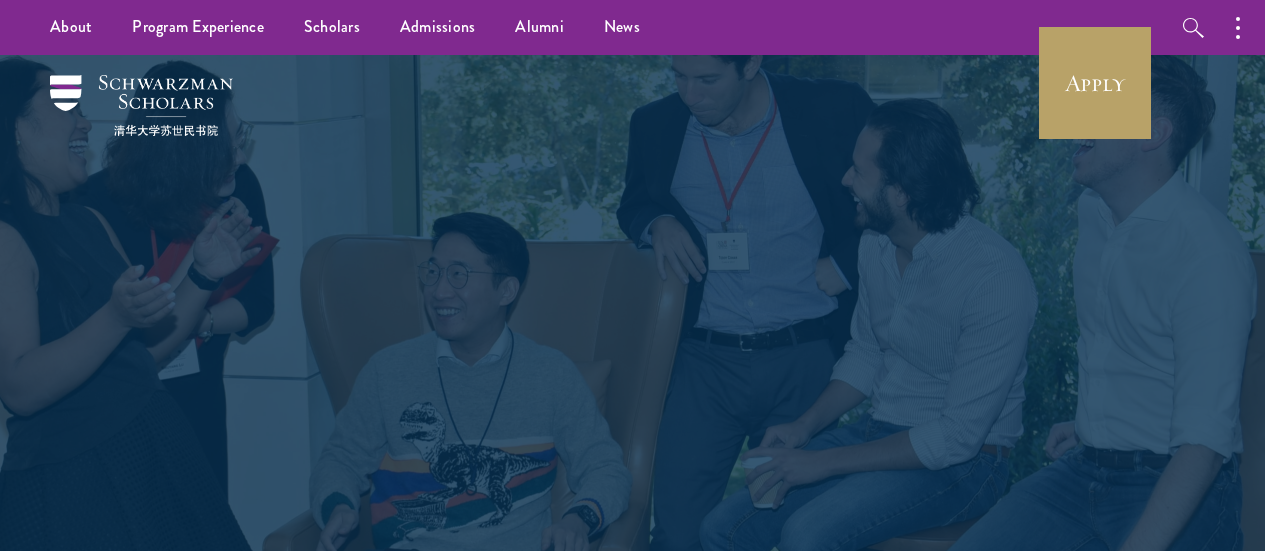 scroll, scrollTop: 0, scrollLeft: 0, axis: both 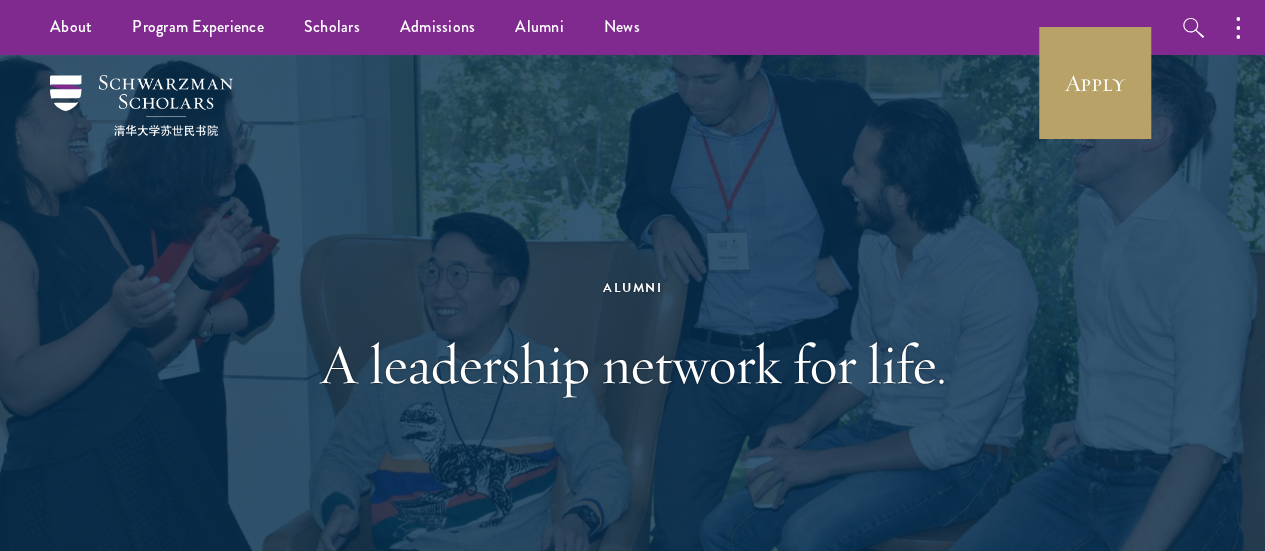 click on "Alumni
A leadership network for life." at bounding box center [632, 337] 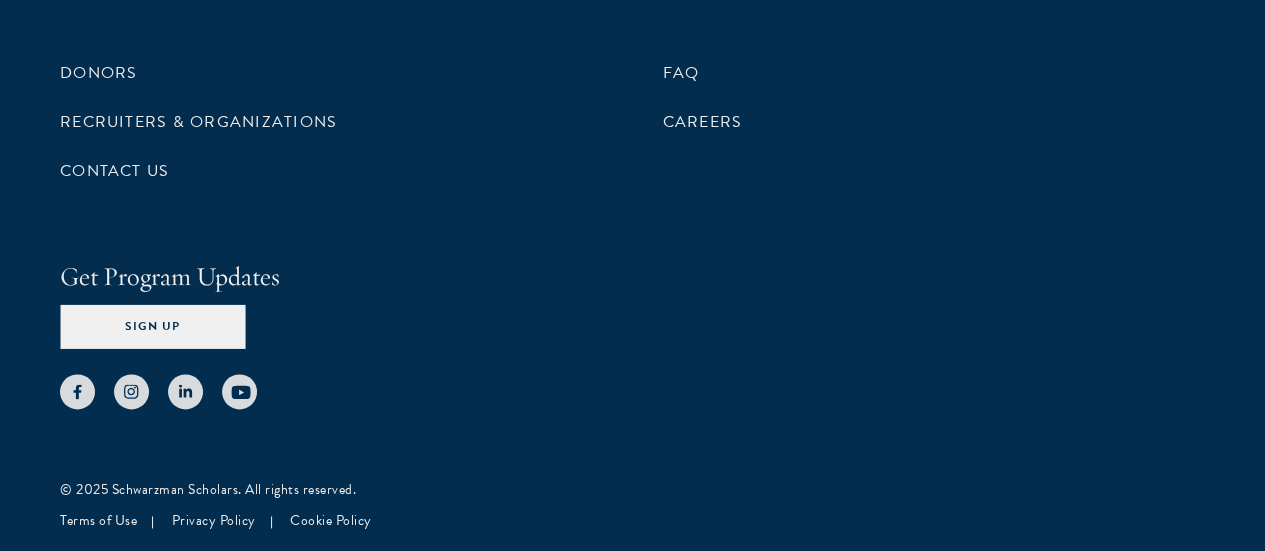 scroll, scrollTop: 8784, scrollLeft: 0, axis: vertical 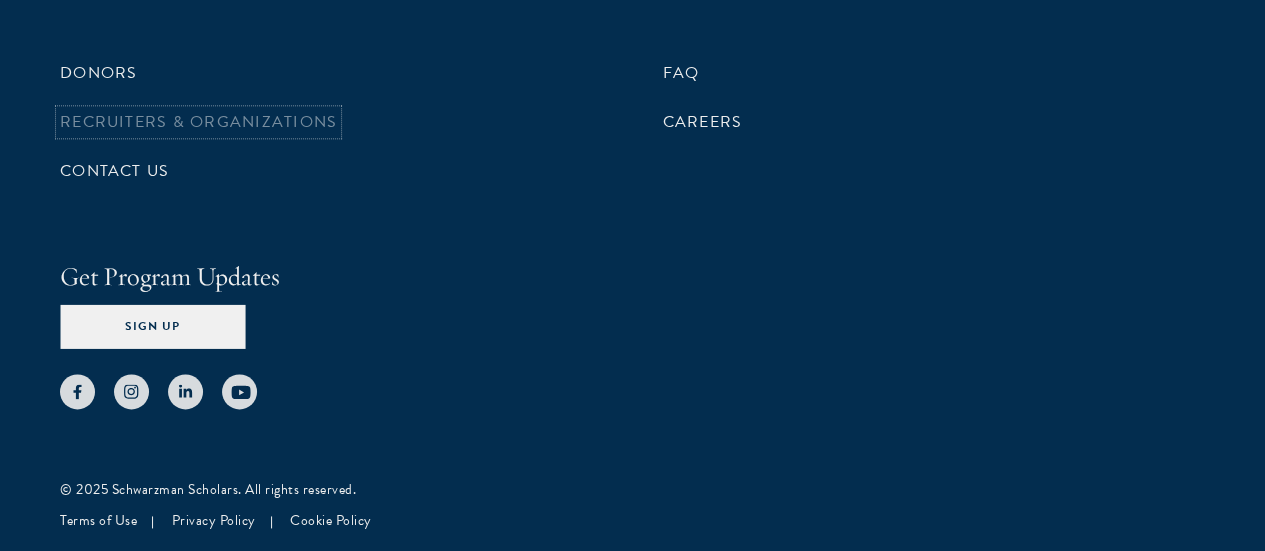 click on "Recruiters & Organizations" at bounding box center [198, 122] 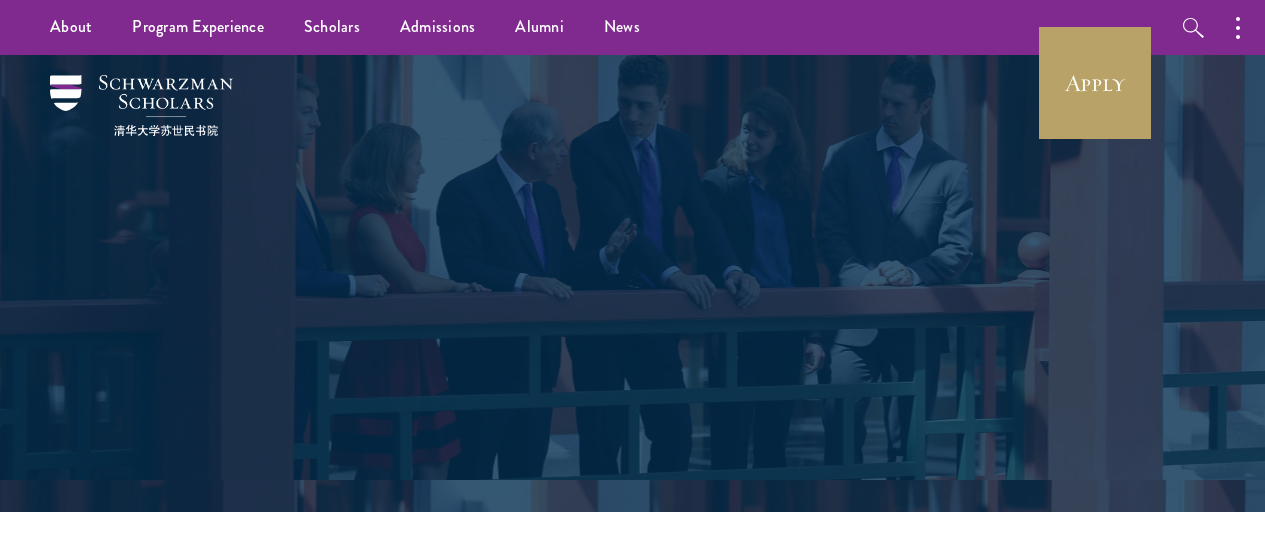 scroll, scrollTop: 0, scrollLeft: 0, axis: both 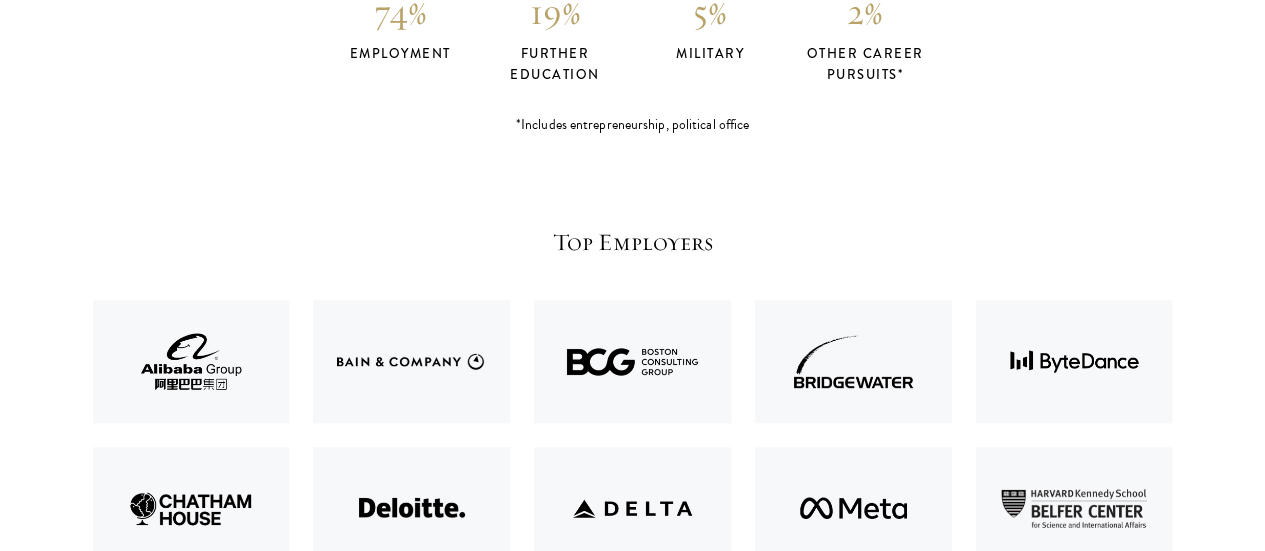 click on "Top Employers
Post-program statistics representative of the classes of 2017-2018" at bounding box center (632, 510) 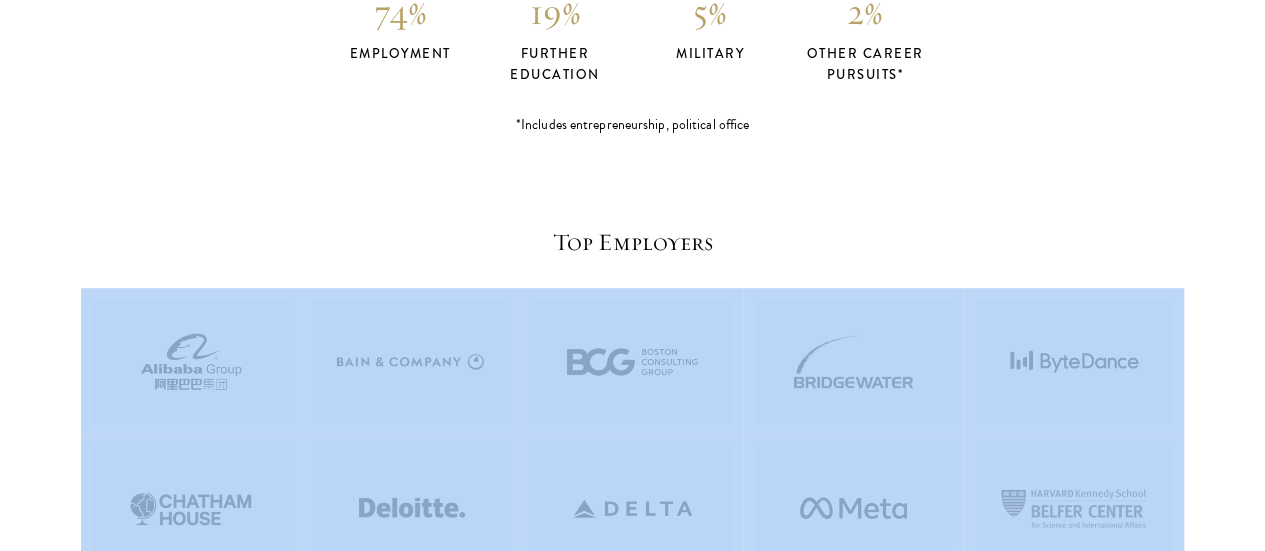 drag, startPoint x: 1176, startPoint y: 229, endPoint x: 1154, endPoint y: 219, distance: 24.166092 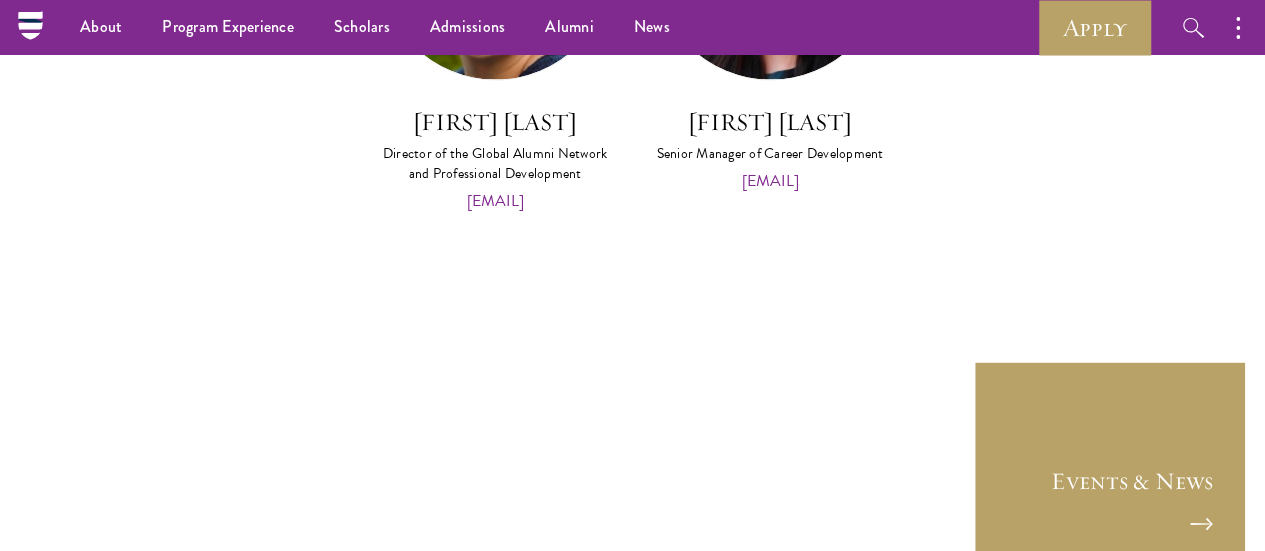 scroll, scrollTop: 9852, scrollLeft: 0, axis: vertical 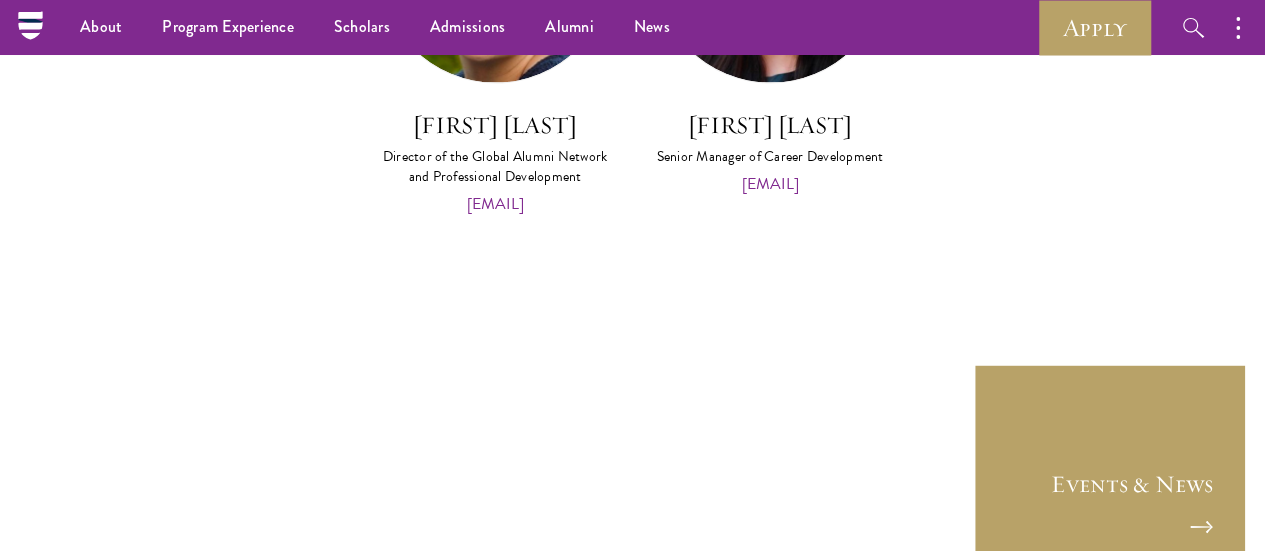 click on "Contact Us" at bounding box center [114, 947] 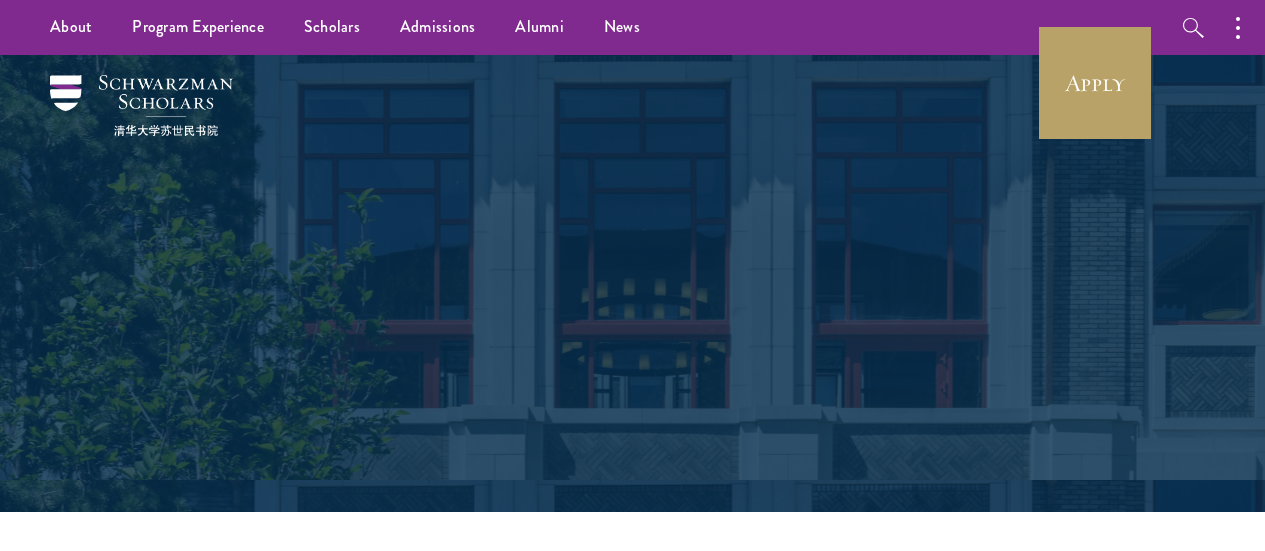 scroll, scrollTop: 0, scrollLeft: 0, axis: both 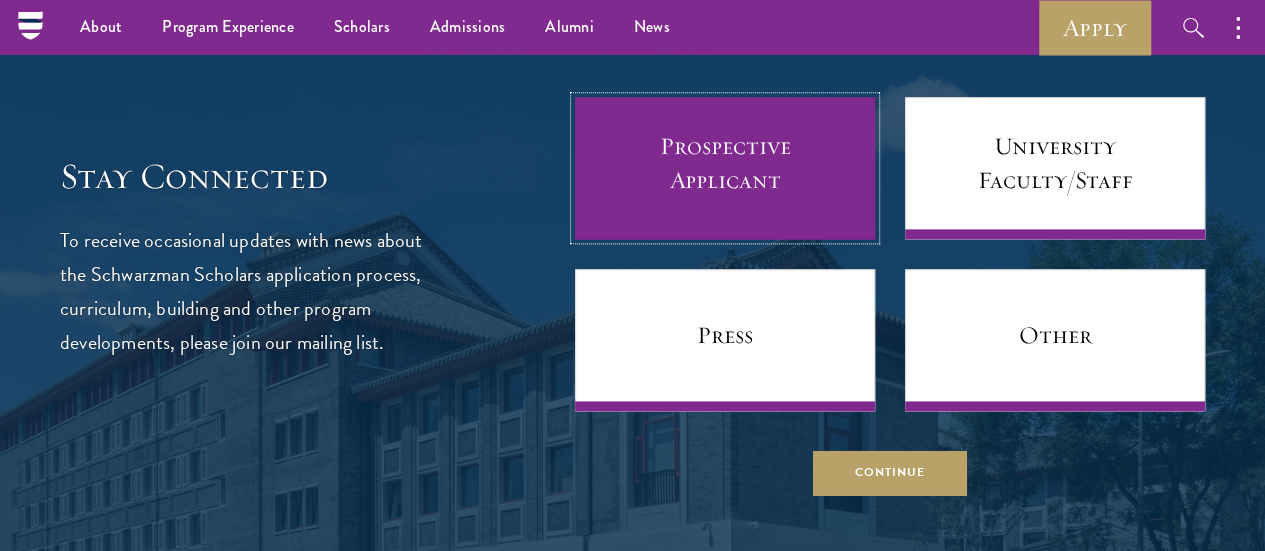 click on "Prospective Applicant" at bounding box center [725, 168] 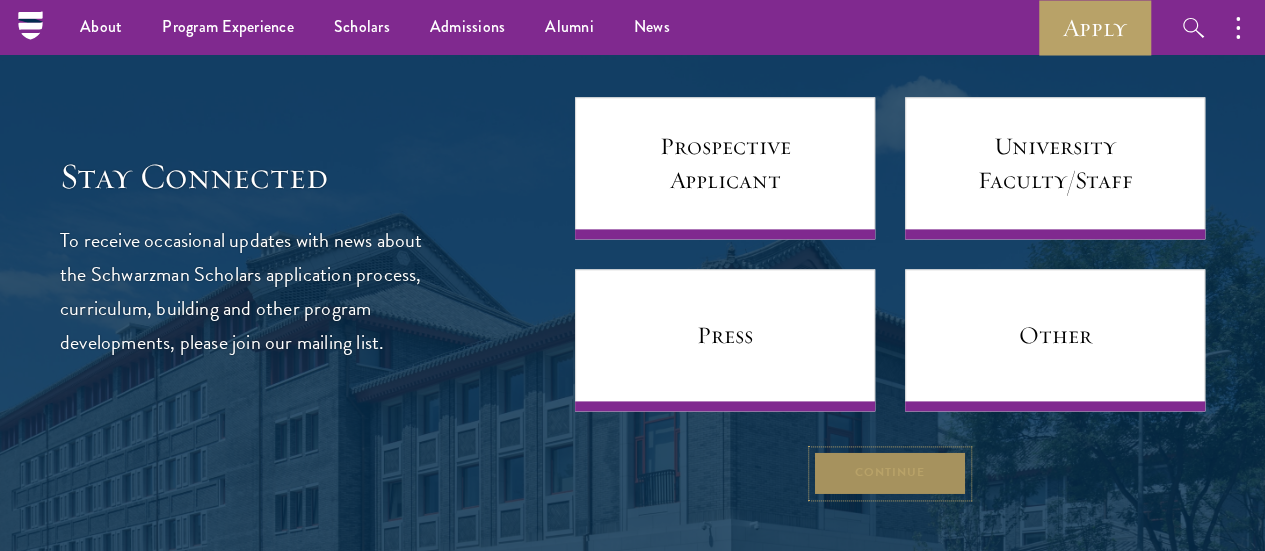 click on "Continue" at bounding box center [890, 473] 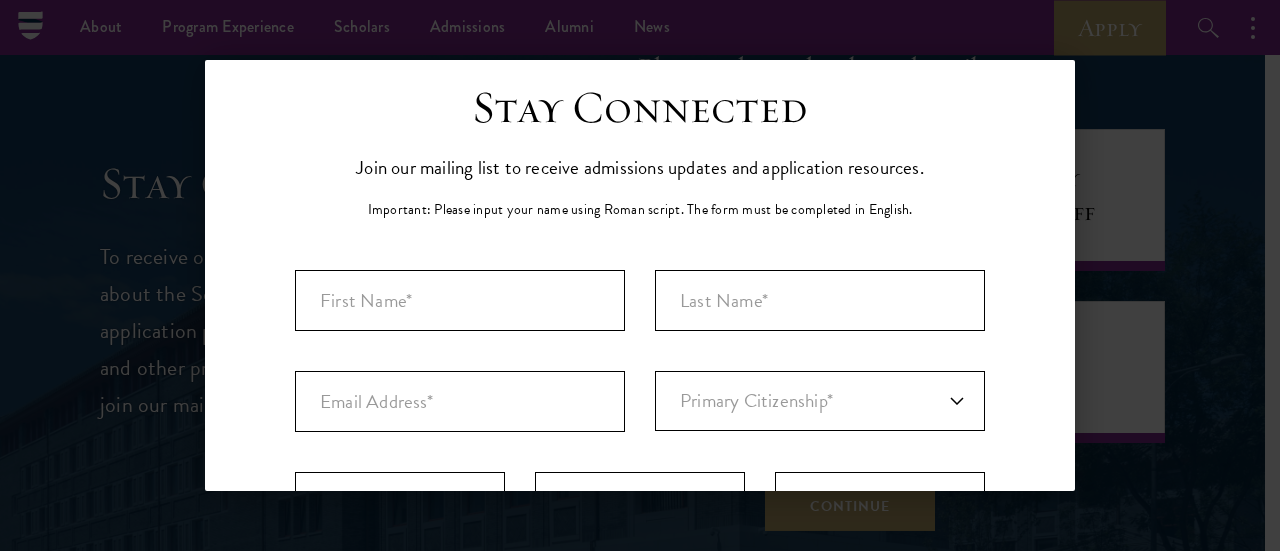 scroll, scrollTop: 65, scrollLeft: 0, axis: vertical 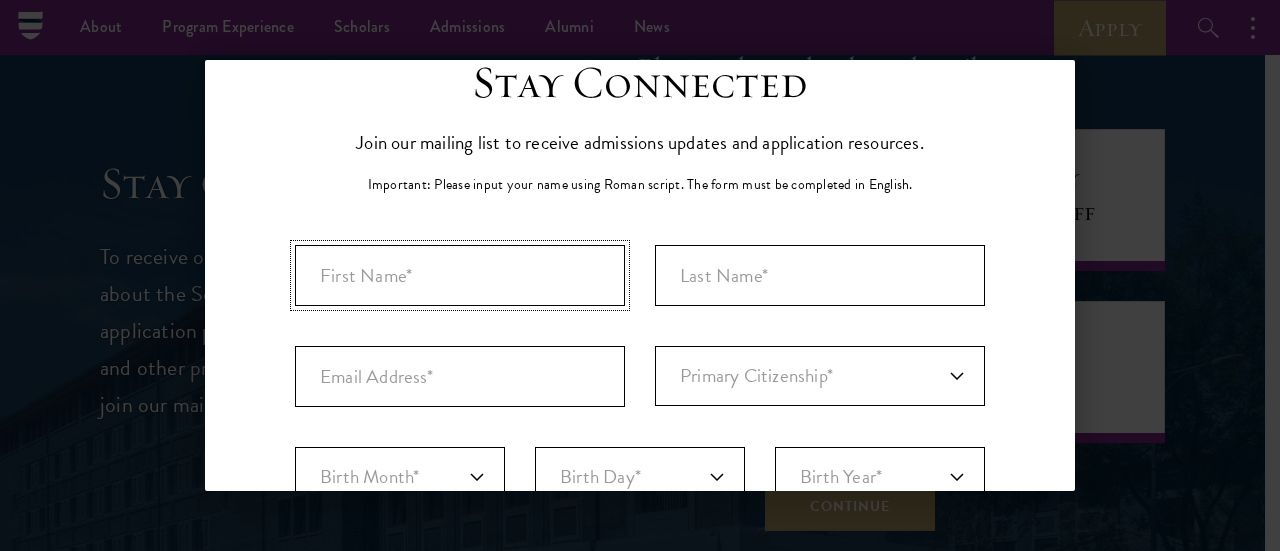 click at bounding box center [460, 275] 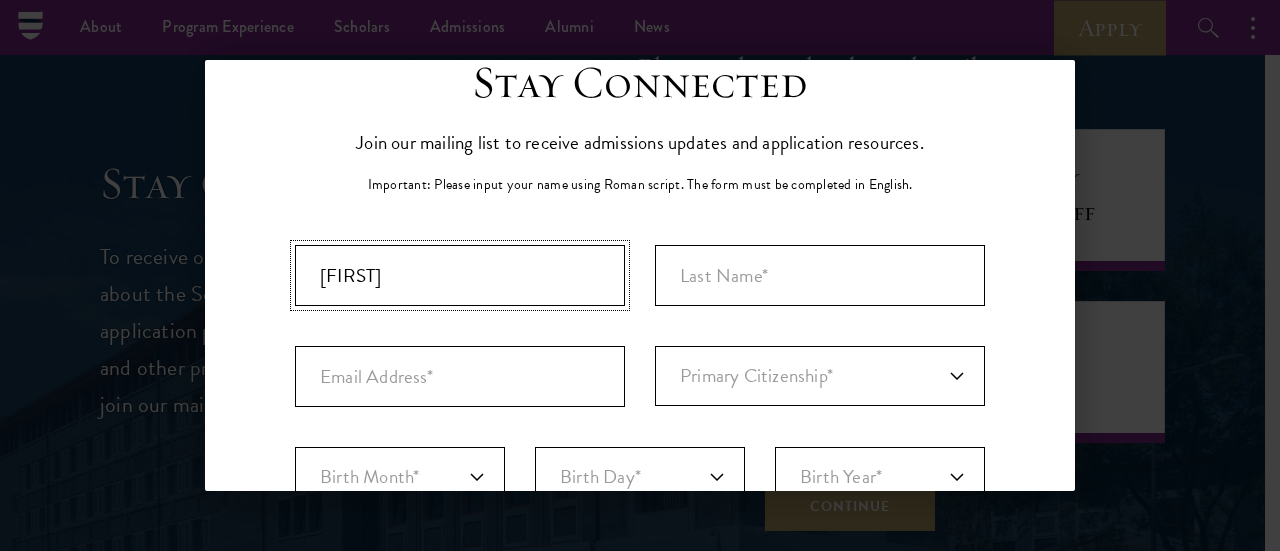 type on "[FIRST]" 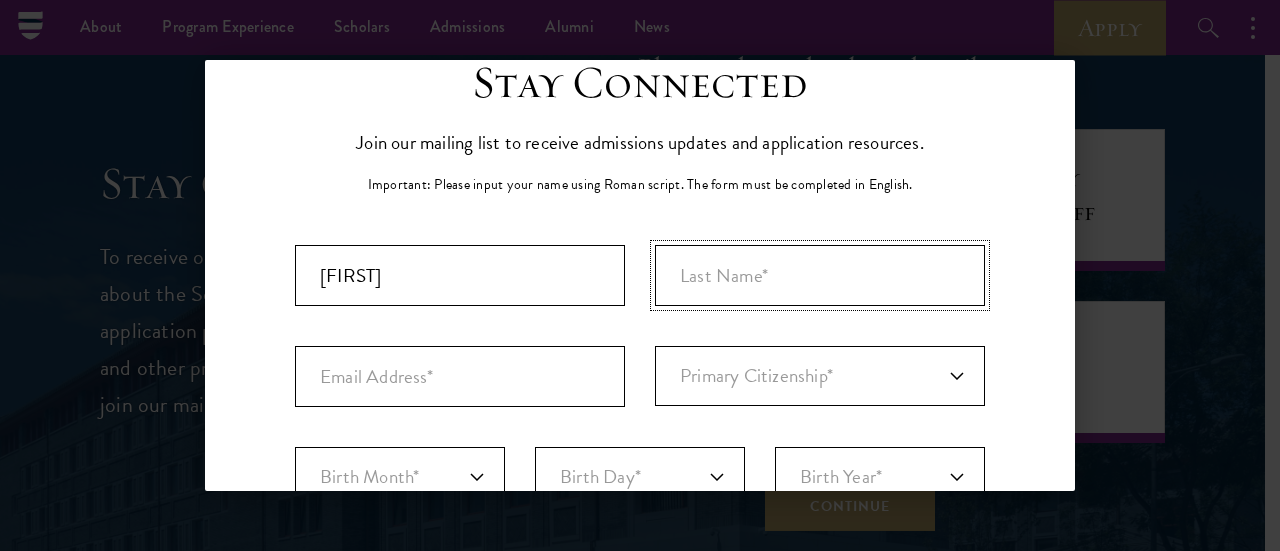 click at bounding box center (820, 275) 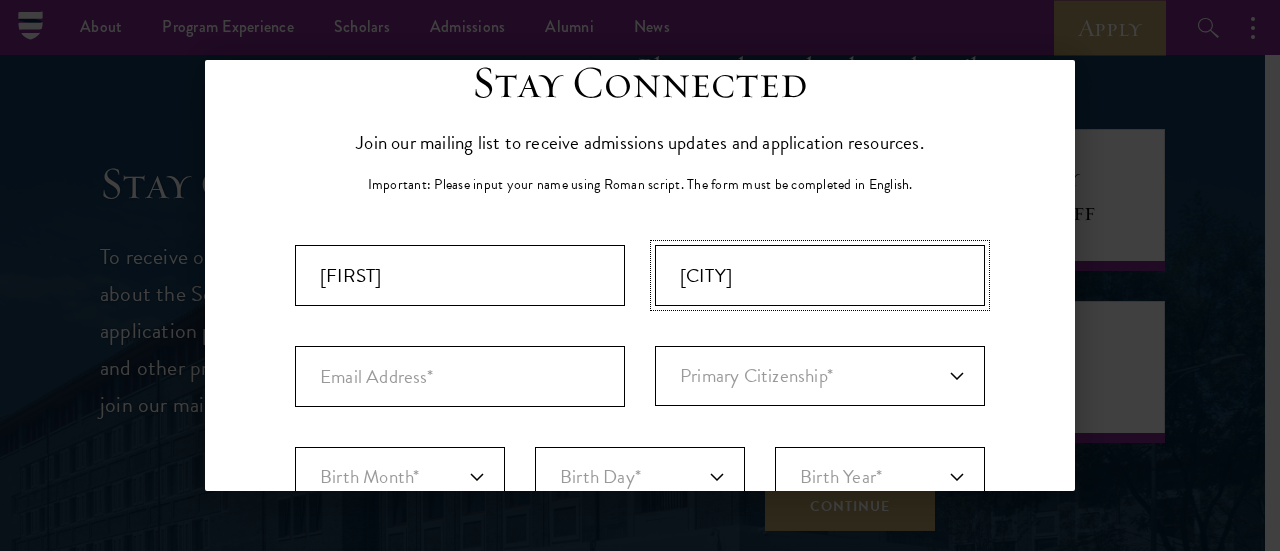 type on "[CITY]" 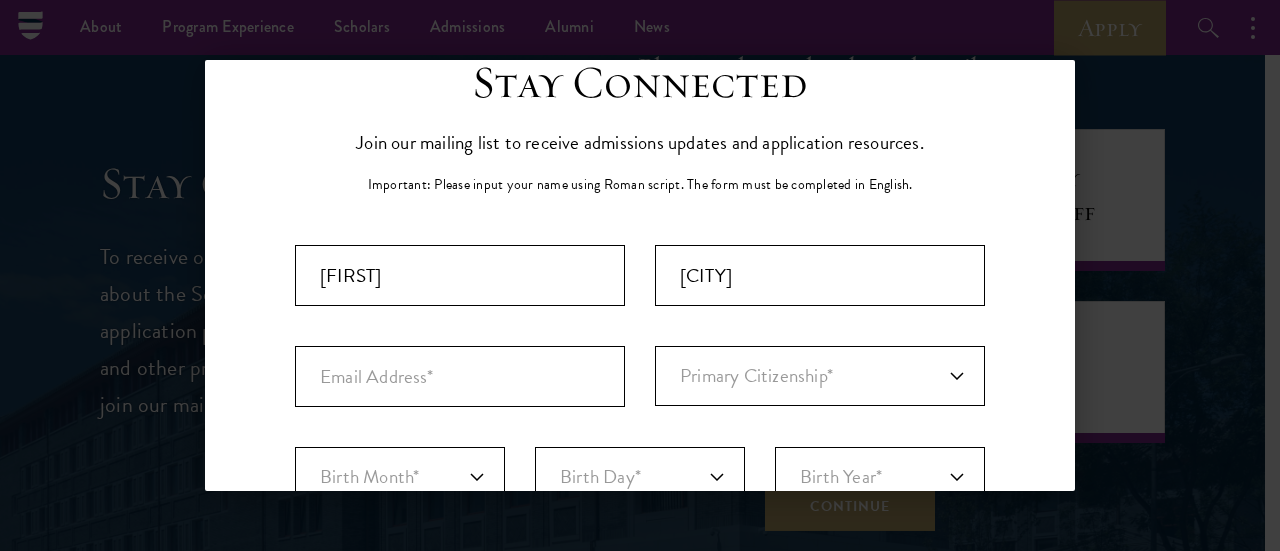 click on "Important: The form must be completed in English. [FIRST] [LAST] Primary Citizenship* Afghanistan Aland Islands Albania Algeria Andorra Angola Anguilla Antigua and Barbuda Argentina Armenia Aruba Ashmore and Cartier Islands Australia Austria Azerbaijan Bahamas, The Bahrain Bangladesh Barbados Bassas Da India Belarus Belgium Belize Benin Bermuda Bhutan Bolivia Bonaire, Sint Eustatius, and Saba Bosnia and Herzegovina Botswana Bouvet Island Brazil British Indian Ocean Territory British Virgin Islands Brunei Bulgaria Burkina Faso Burundi Cambodia Cameroon Canada Cape Verde Cayman Islands Central African Republic Chad Chile Christmas Island Clipperton Island Cocos Islands (Keeling Islands) Colombia Comoros Congo (Brazzaville) Congo (Congo) Cook Islands Coral Sea Islands Costa Rica Cote D'Ivoire Croatia Cuba Curacao Cyprus Czech Republic Denmark Djibouti Dominica Dominican Republic Ecuador Egypt El Salvador Equatorial Guinea Eritrea Estonia Ethiopia Europa Island Falkland Islands (Islas Malvinas) Faroe Islands May" at bounding box center (640, 633) 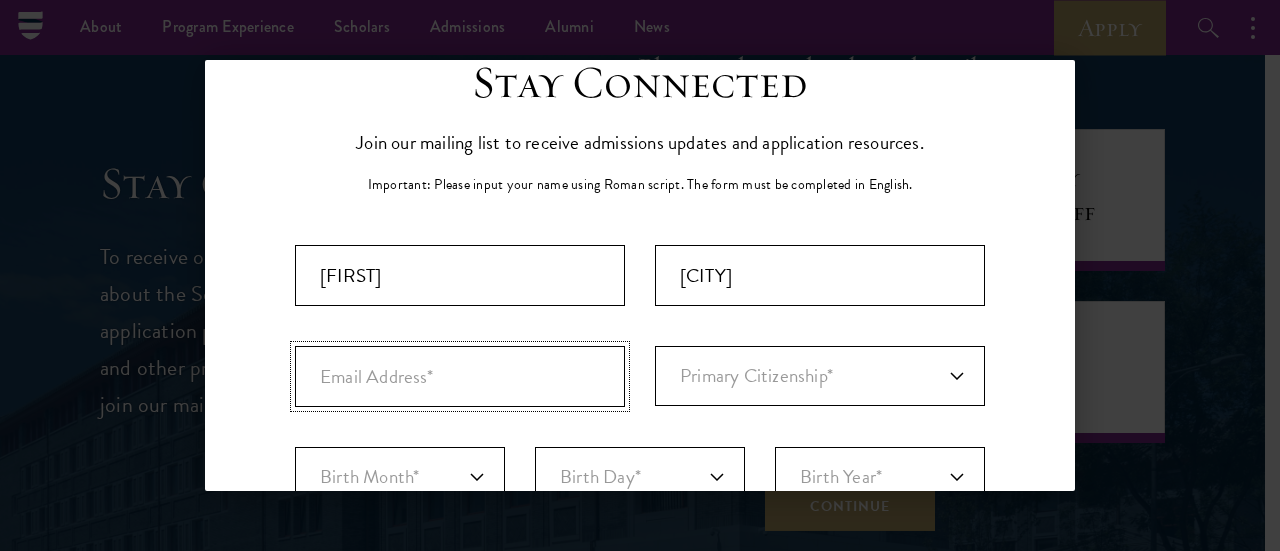 click at bounding box center [460, 376] 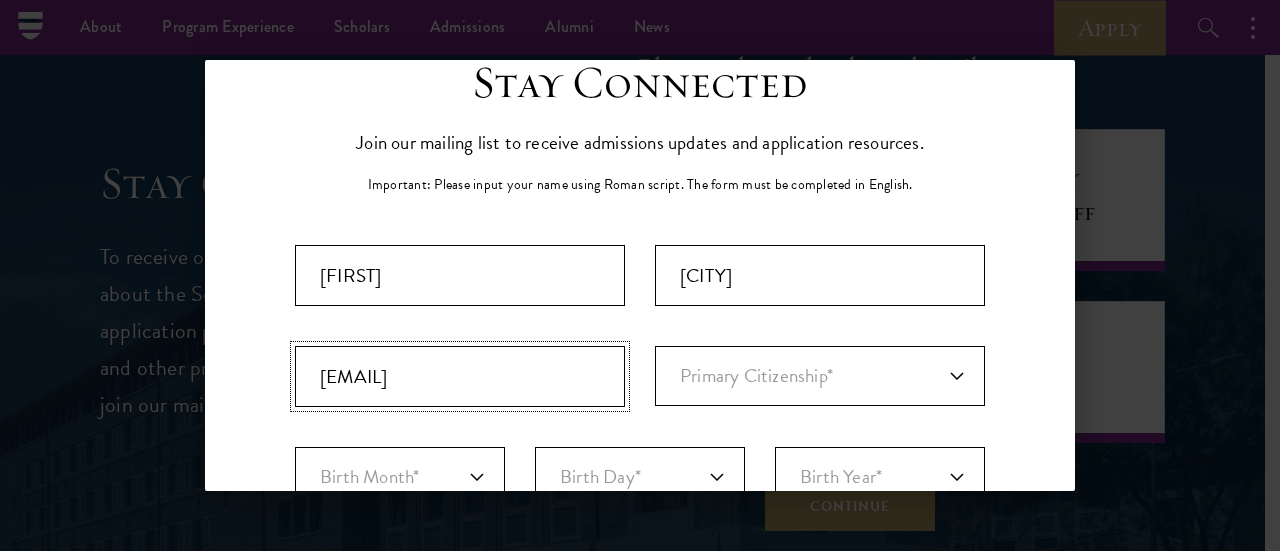 type on "[EMAIL]" 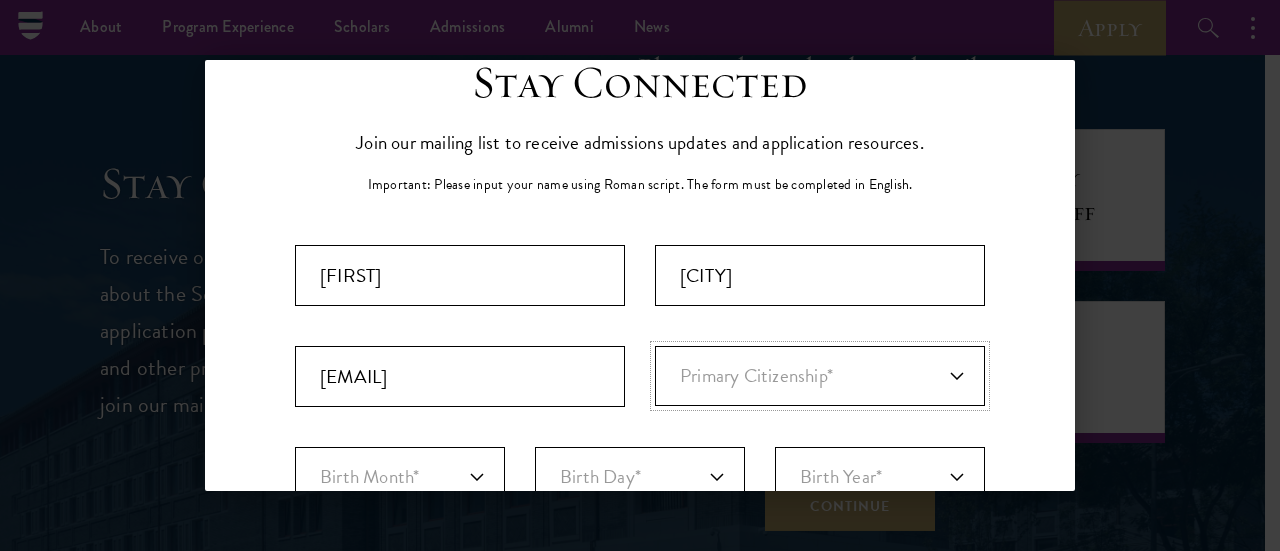 click on "Primary Citizenship* Afghanistan Aland Islands Albania Algeria Andorra Angola Anguilla Antigua and Barbuda Argentina Armenia Aruba Ashmore and Cartier Islands Australia Austria Azerbaijan Bahamas, The Bahrain Bangladesh Barbados Bassas Da India Belarus Belgium Belize Benin Bermuda Bhutan Bolivia Bonaire, Sint Eustatius, and Saba Bosnia and Herzegovina Botswana Bouvet Island Brazil British Indian Ocean Territory British Virgin Islands Brunei Bulgaria Burkina Faso Burundi Cambodia Cameroon Canada Cape Verde Cayman Islands Central African Republic Chad Chile Christmas Island Clipperton Island Cocos Islands (Keeling Islands) Colombia Comoros Congo (Brazzaville) Congo (Kinshasa) Cook Islands Coral Sea Islands Costa Rica Cote D'Ivoire Croatia Cuba Curacao Cyprus Czech Republic Denmark Djibouti Dominica Dominican Republic Ecuador Egypt El Salvador Equatorial Guinea Eritrea Estonia Ethiopia Europa Island Falkland Islands (Islas Malvinas) Faroe Islands Federated States of Micronesia Fiji Finland Foreign/Unknown France" at bounding box center (820, 376) 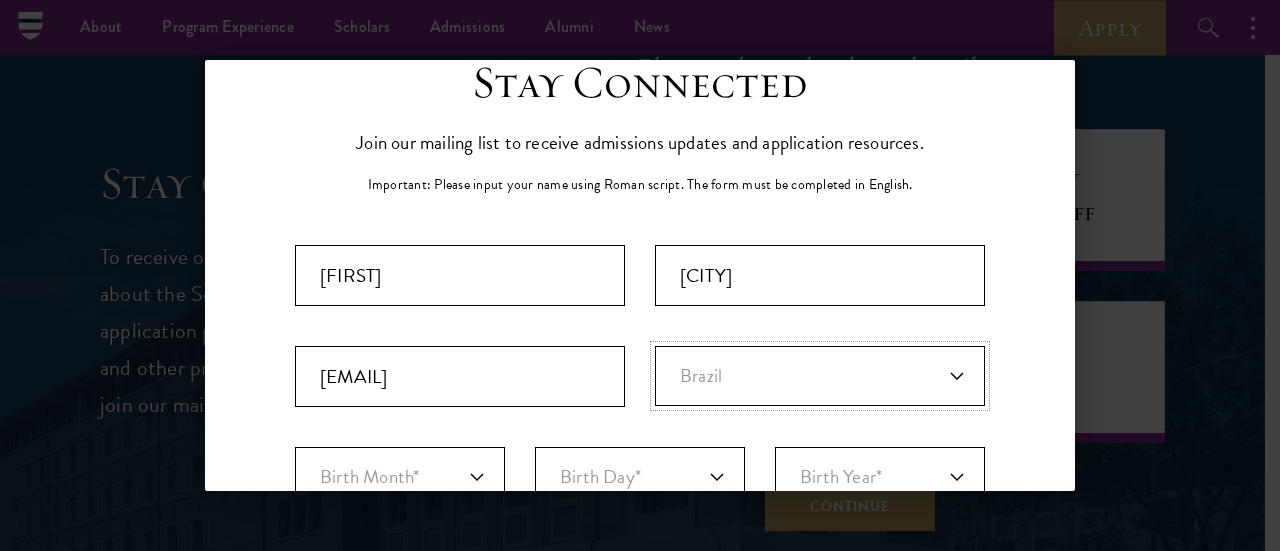 click on "Primary Citizenship* Afghanistan Aland Islands Albania Algeria Andorra Angola Anguilla Antigua and Barbuda Argentina Armenia Aruba Ashmore and Cartier Islands Australia Austria Azerbaijan Bahamas, The Bahrain Bangladesh Barbados Bassas Da India Belarus Belgium Belize Benin Bermuda Bhutan Bolivia Bonaire, Sint Eustatius, and Saba Bosnia and Herzegovina Botswana Bouvet Island Brazil British Indian Ocean Territory British Virgin Islands Brunei Bulgaria Burkina Faso Burundi Cambodia Cameroon Canada Cape Verde Cayman Islands Central African Republic Chad Chile Christmas Island Clipperton Island Cocos Islands (Keeling Islands) Colombia Comoros Congo (Brazzaville) Congo (Kinshasa) Cook Islands Coral Sea Islands Costa Rica Cote D'Ivoire Croatia Cuba Curacao Cyprus Czech Republic Denmark Djibouti Dominica Dominican Republic Ecuador Egypt El Salvador Equatorial Guinea Eritrea Estonia Ethiopia Europa Island Falkland Islands (Islas Malvinas) Faroe Islands Federated States of Micronesia Fiji Finland Foreign/Unknown France" at bounding box center [820, 376] 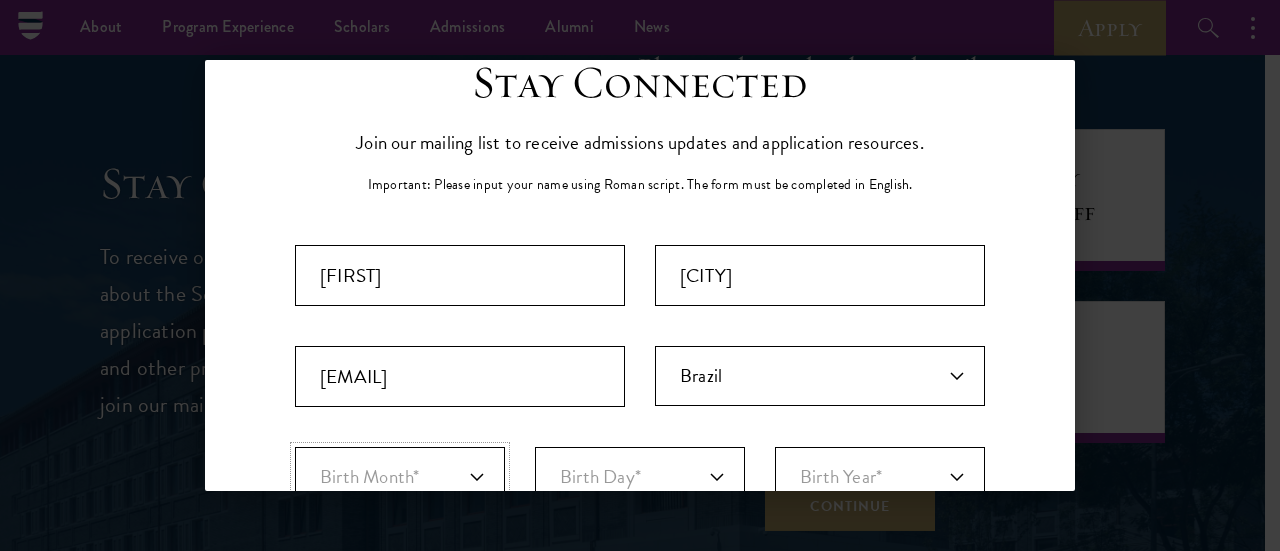 click on "Birth Month* January February March April May June July August September October November December" at bounding box center [400, 477] 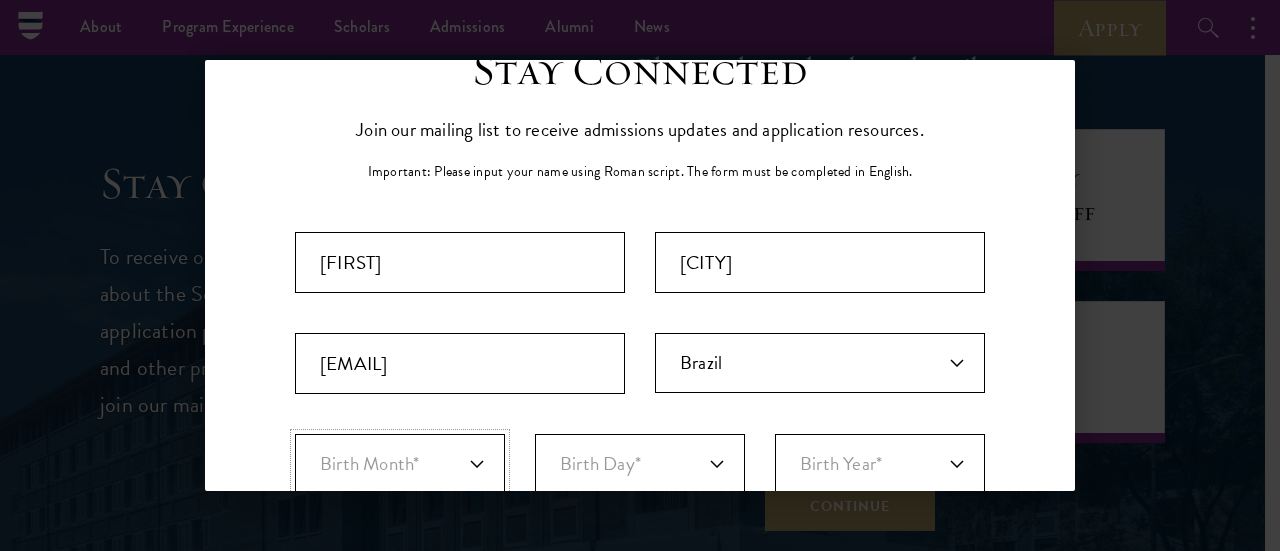 select on "09" 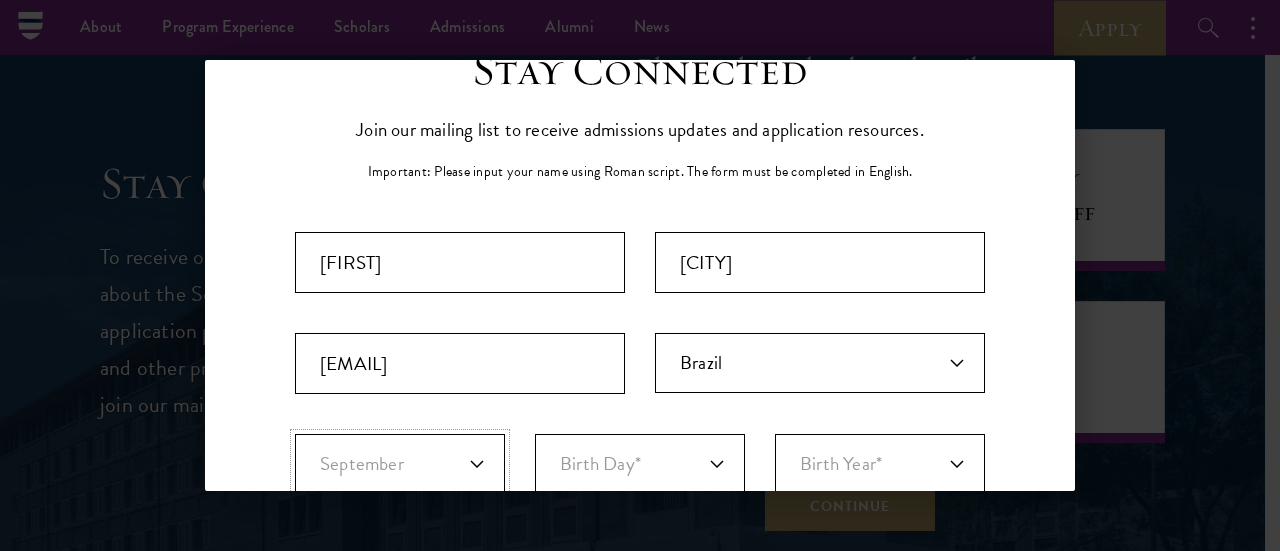 click on "Birth Month* January February March April May June July August September October November December" at bounding box center [400, 464] 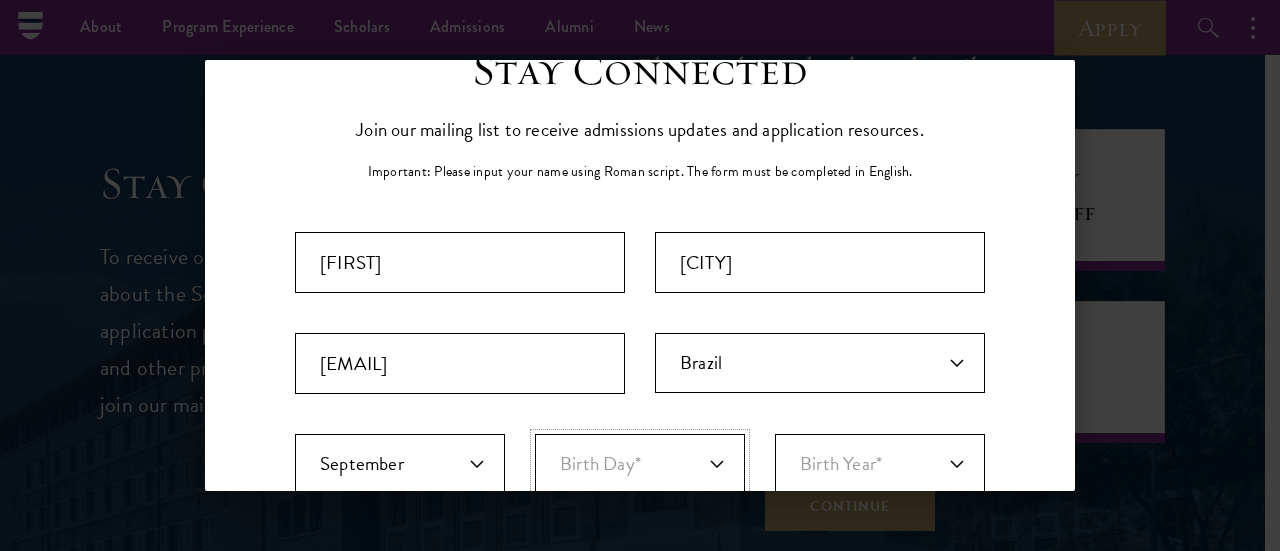 click on "Birth Day* 1 2 3 4 5 6 7 8 9 10 11 12 13 14 15 16 17 18 19 20 21 22 23 24 25 26 27 28 29 30 31" at bounding box center (640, 464) 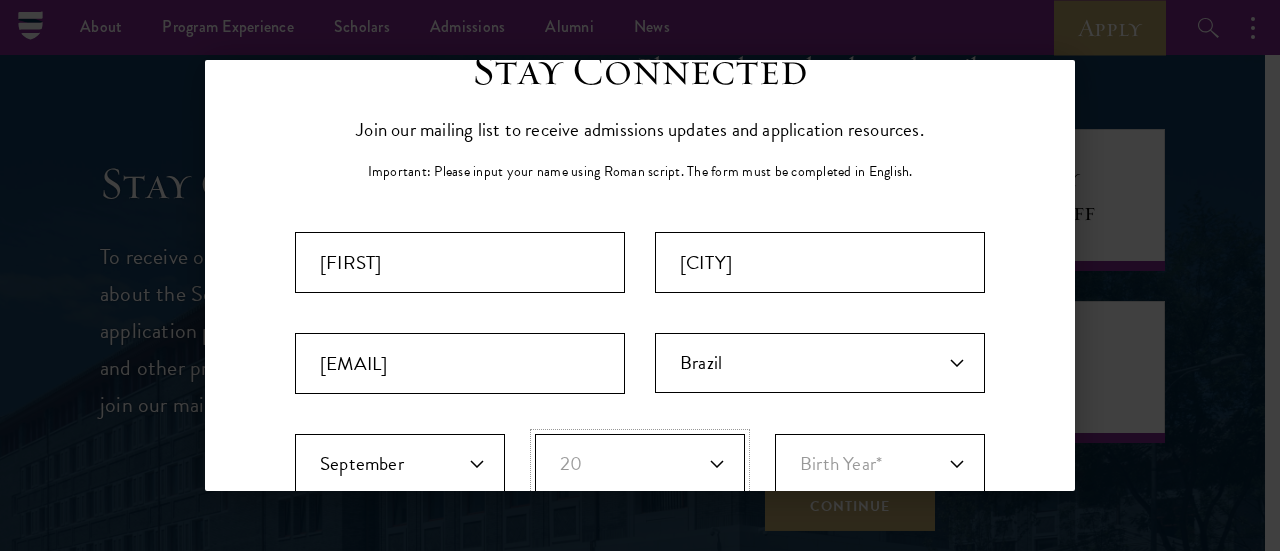 click on "Birth Day* 1 2 3 4 5 6 7 8 9 10 11 12 13 14 15 16 17 18 19 20 21 22 23 24 25 26 27 28 29 30 31" at bounding box center [640, 464] 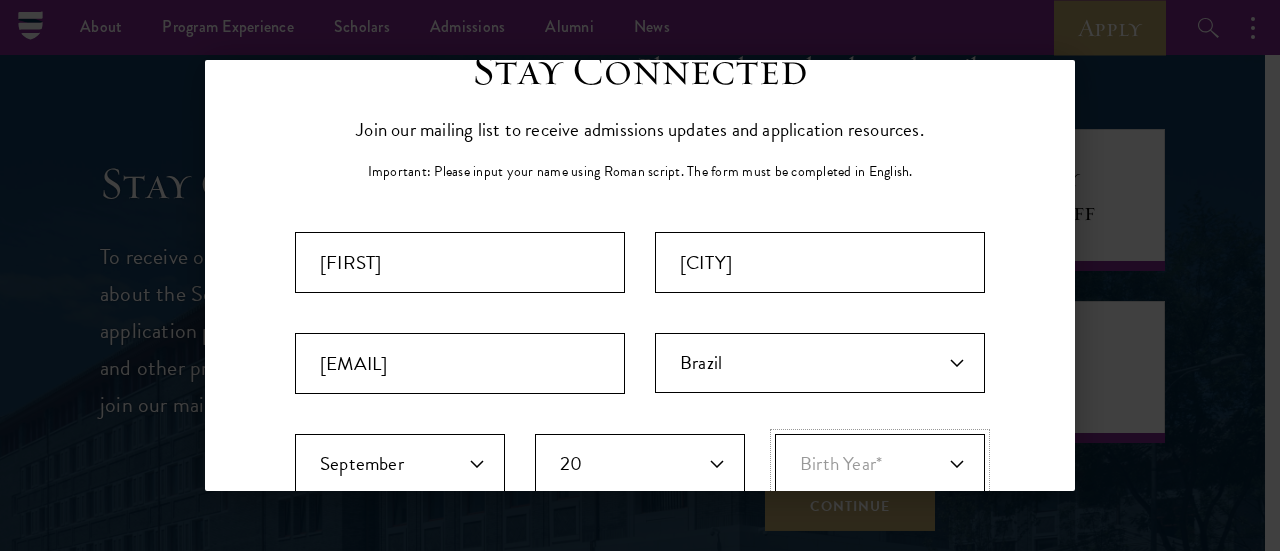 click on "Birth Year* 2025 2024 2023 2022 2021 2020 2019 2018 2017 2016 2015 2014 2013 2012 2011 2010 2009 2008 2007 2006 2005 2004 2003 2002 2001 2000 1999 1998 1997 1996 1995 1994 1993 1992 1991 1990 1989 1988 1987 1986 1985 1984 1983 1982 1981 1980 1979 1978 1977 1976 1975 1974 1973 1972 1971 1970 1969 1968 1967 1966 1965 1964 1963 1962 1961 1960 1959 1958 1957 1956 1955 1954 1953 1952 1951 1950 1949 1948 1947 1946 1945 1944 1943 1942 1941 1940 1939 1938 1937 1936 1935 1934 1933 1932 1931 1930 1929 1928 1927 1926 1925 1924 1923 1922 1921 1920 1919 1918 1917 1916 1915 1914 1913 1912 1911 1910 1909 1908 1907 1906 1905 1904 1903 1902 1901 1900" at bounding box center [880, 464] 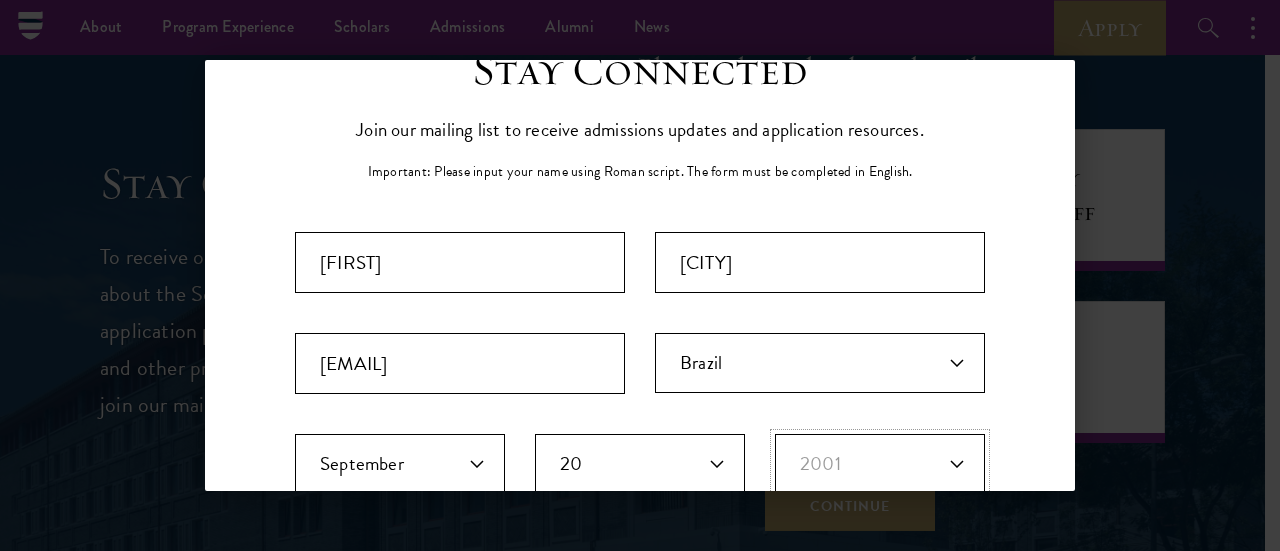 click on "Birth Year* 2025 2024 2023 2022 2021 2020 2019 2018 2017 2016 2015 2014 2013 2012 2011 2010 2009 2008 2007 2006 2005 2004 2003 2002 2001 2000 1999 1998 1997 1996 1995 1994 1993 1992 1991 1990 1989 1988 1987 1986 1985 1984 1983 1982 1981 1980 1979 1978 1977 1976 1975 1974 1973 1972 1971 1970 1969 1968 1967 1966 1965 1964 1963 1962 1961 1960 1959 1958 1957 1956 1955 1954 1953 1952 1951 1950 1949 1948 1947 1946 1945 1944 1943 1942 1941 1940 1939 1938 1937 1936 1935 1934 1933 1932 1931 1930 1929 1928 1927 1926 1925 1924 1923 1922 1921 1920 1919 1918 1917 1916 1915 1914 1913 1912 1911 1910 1909 1908 1907 1906 1905 1904 1903 1902 1901 1900" at bounding box center (880, 464) 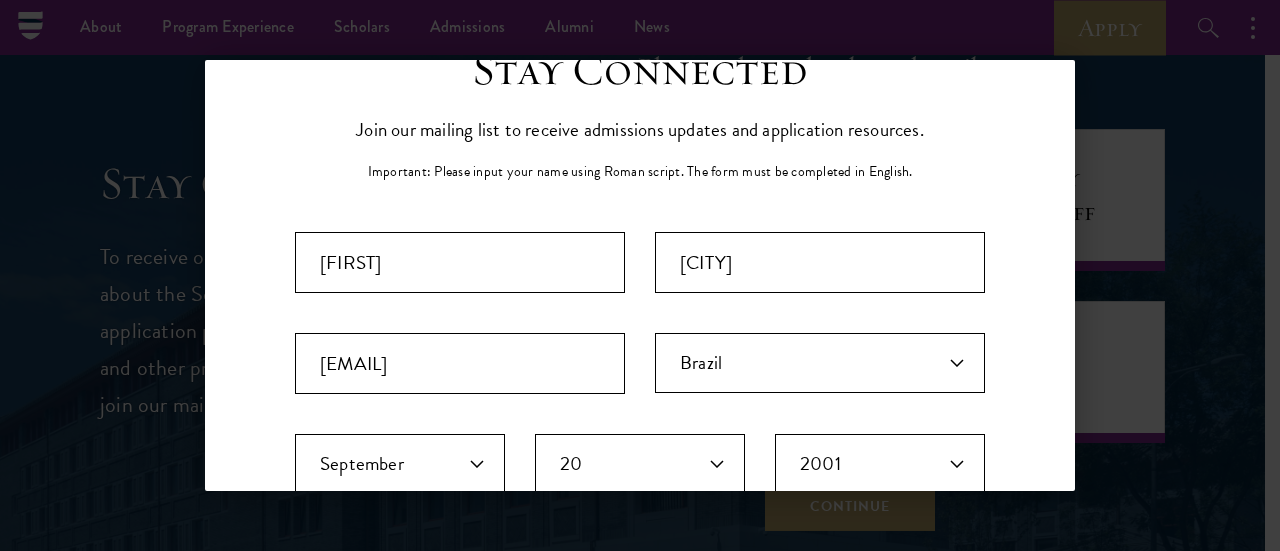 click on "Stay Connected
Please select what best describes you:
Prospective Applicant
University Faculty/Staff
Press
Other
Stay Connected
Join our mailing list to receive updates with news about the program, Scholars, and our broader community.
First Name* * Last Name* * Title * Organization * City* * Select Country* * Select Country* Afghanistan Aland Islands Albania Algeria American Samoa Andorra Angola Anguilla Antigua and Barbuda Argentina Armenia Aruba Austral Islands Australia Austria Azerbaijan Bahamas Bahrain Bangladesh Barbados Belarus Belgium Belize Benin Bermuda Bhutan Bolivia Bonaire, Sint Eustatius and Saba Bosnia and Herzegovina Botswana Brazil British Virgin Islands Brunei Bulgaria Burkina Faso Burundi Cambodia Cameroon Canada Canary Islands Cape Verde Cayman Islands Central African Republic Chad Chile Cuba" at bounding box center [640, 609] 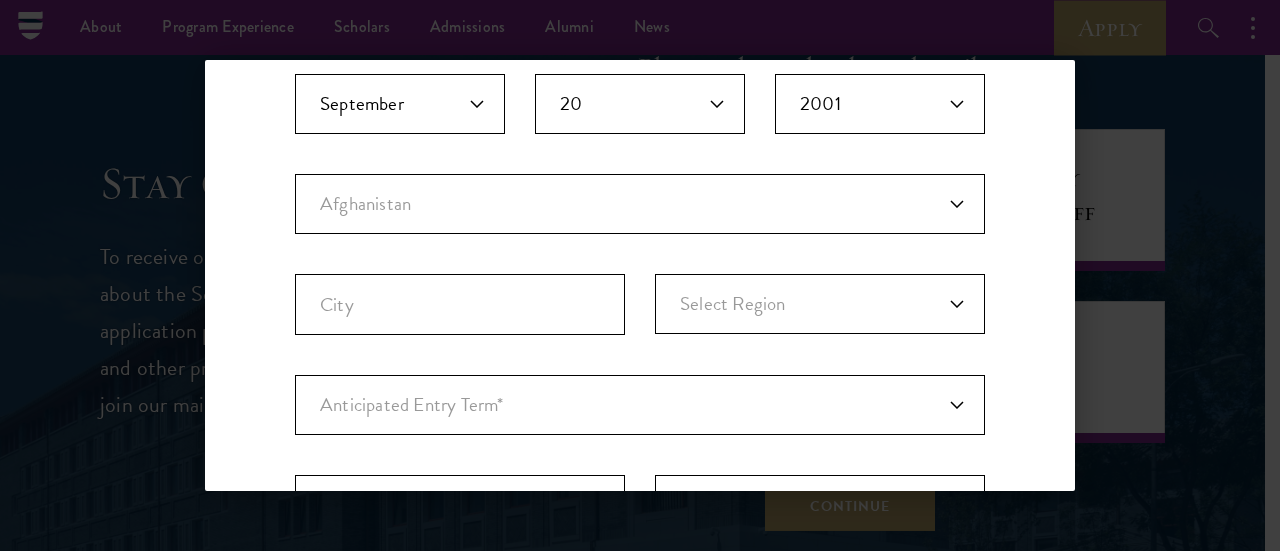 scroll, scrollTop: 478, scrollLeft: 0, axis: vertical 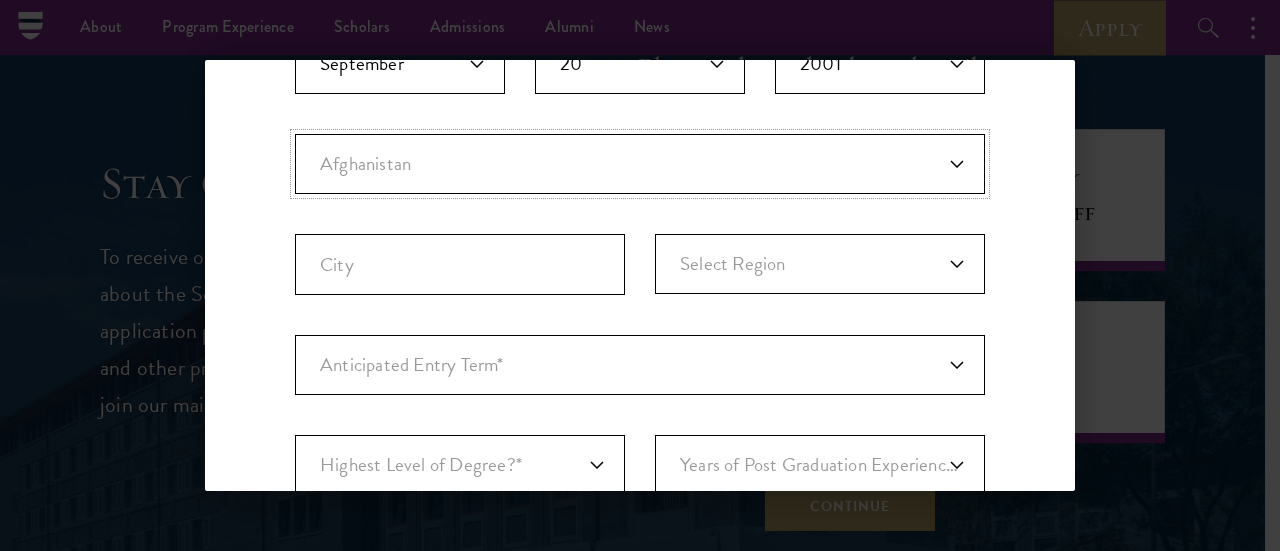 click on "Current Country Afghanistan Aland Islands Albania Algeria Andorra Angola Anguilla Antigua and Barbuda Argentina Armenia Aruba Ashmore and Cartier Islands Australia Austria Azerbaijan Bahamas, The Bahrain Bangladesh Barbados Bassas Da India Belarus Belgium Belize Benin Bermuda Bhutan Bolivia Bonaire, Sint Eustatius, and ... Bosnia and Herzegovina Botswana Bouvet Island Brazil British Indian Ocean Territory British Virgin Islands Brunei Bulgaria Burkina Faso Burundi Cambodia Cameroon Canada Cape Verde Cayman Islands Central African Republic Chad Chile China Christmas Island Clipperton Island Cocos Islands (Keeling Islands) Colombia Comoros Congo (Brazzaville) Congo (Kinshasa) Cook Islands Coral Sea Islands Costa Rica Cote D'Ivoire Croatia Cuba Curacao Cyprus Czech Republic Denmark Djibouti Dominica Dominican Republic Ecuador Egypt El Salvador Equatorial Guinea Eritrea Estonia Eswatini Ethiopia Europa Island Falkland Islands (Islas Malvi... Faroe Islands Federated States of Micronesia Fiji Finland France Gabon" at bounding box center (640, 164) 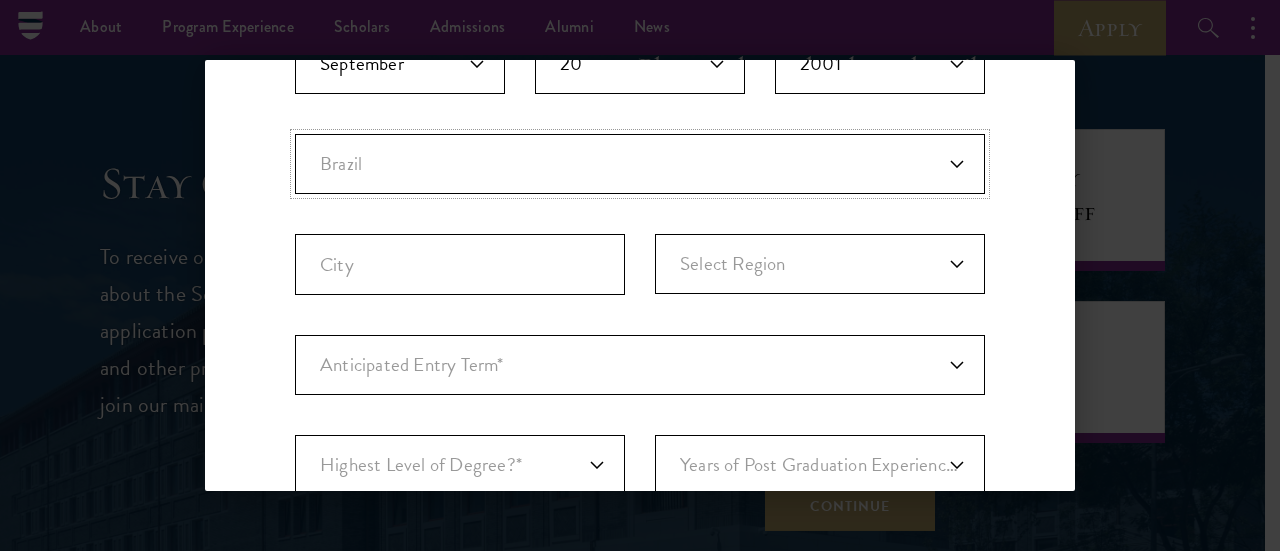 click on "Current Country Afghanistan Aland Islands Albania Algeria Andorra Angola Anguilla Antigua and Barbuda Argentina Armenia Aruba Ashmore and Cartier Islands Australia Austria Azerbaijan Bahamas, The Bahrain Bangladesh Barbados Bassas Da India Belarus Belgium Belize Benin Bermuda Bhutan Bolivia Bonaire, Sint Eustatius, and ... Bosnia and Herzegovina Botswana Bouvet Island Brazil British Indian Ocean Territory British Virgin Islands Brunei Bulgaria Burkina Faso Burundi Cambodia Cameroon Canada Cape Verde Cayman Islands Central African Republic Chad Chile China Christmas Island Clipperton Island Cocos Islands (Keeling Islands) Colombia Comoros Congo (Brazzaville) Congo (Kinshasa) Cook Islands Coral Sea Islands Costa Rica Cote D'Ivoire Croatia Cuba Curacao Cyprus Czech Republic Denmark Djibouti Dominica Dominican Republic Ecuador Egypt El Salvador Equatorial Guinea Eritrea Estonia Eswatini Ethiopia Europa Island Falkland Islands (Islas Malvi... Faroe Islands Federated States of Micronesia Fiji Finland France Gabon" at bounding box center [640, 164] 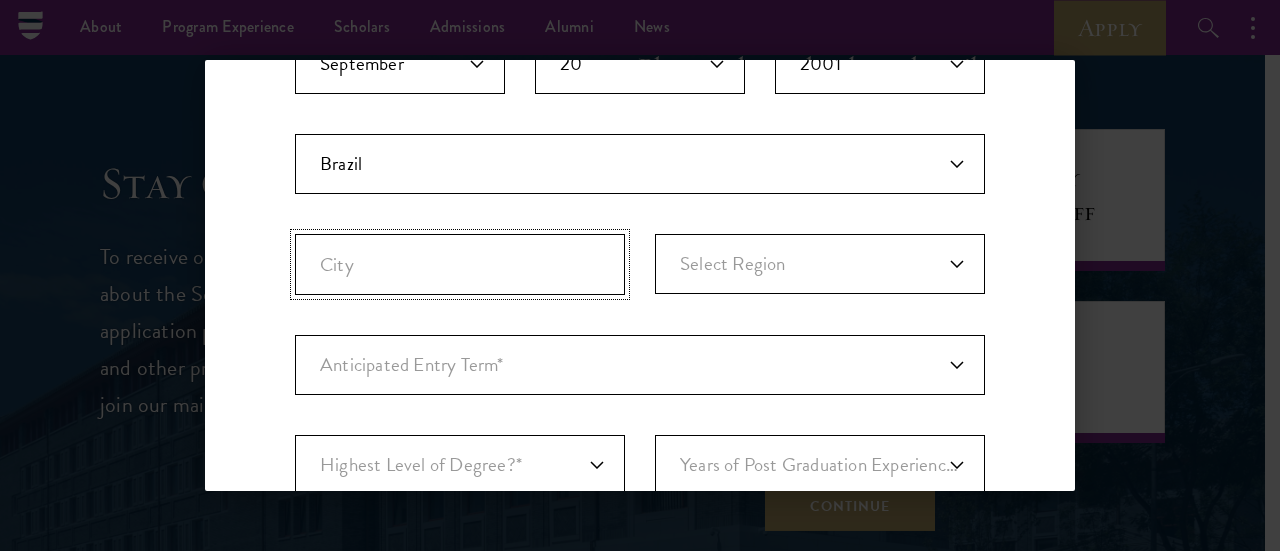 click on "City" at bounding box center (460, 264) 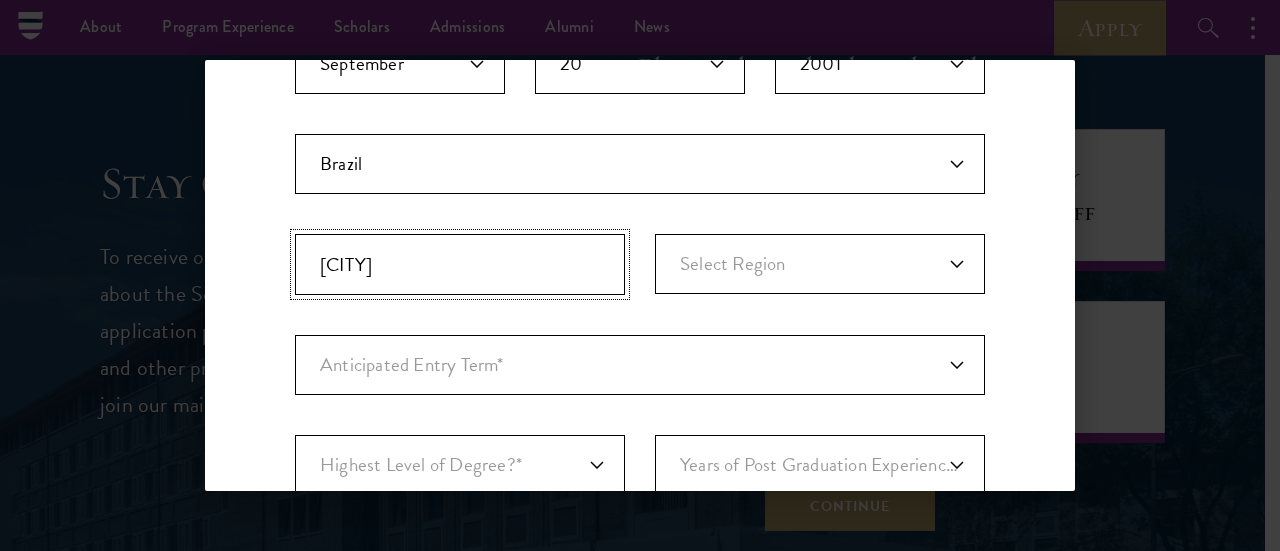 type on "[CITY]" 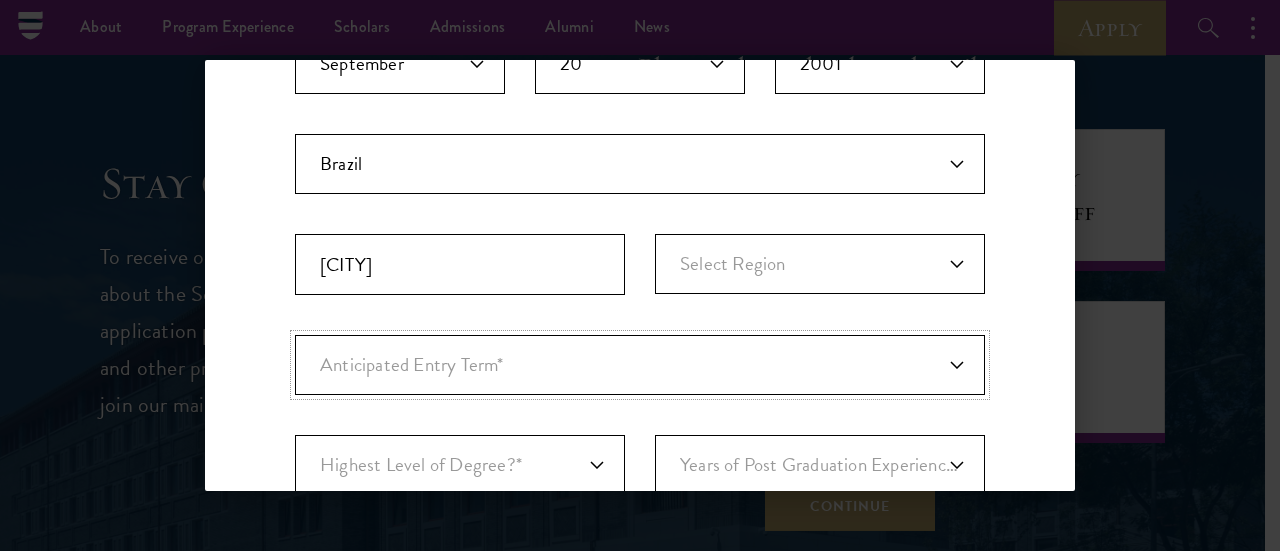click on "Anticipated Entry Term* August 2026 (Application opens April 2025) Just Exploring" at bounding box center (640, 365) 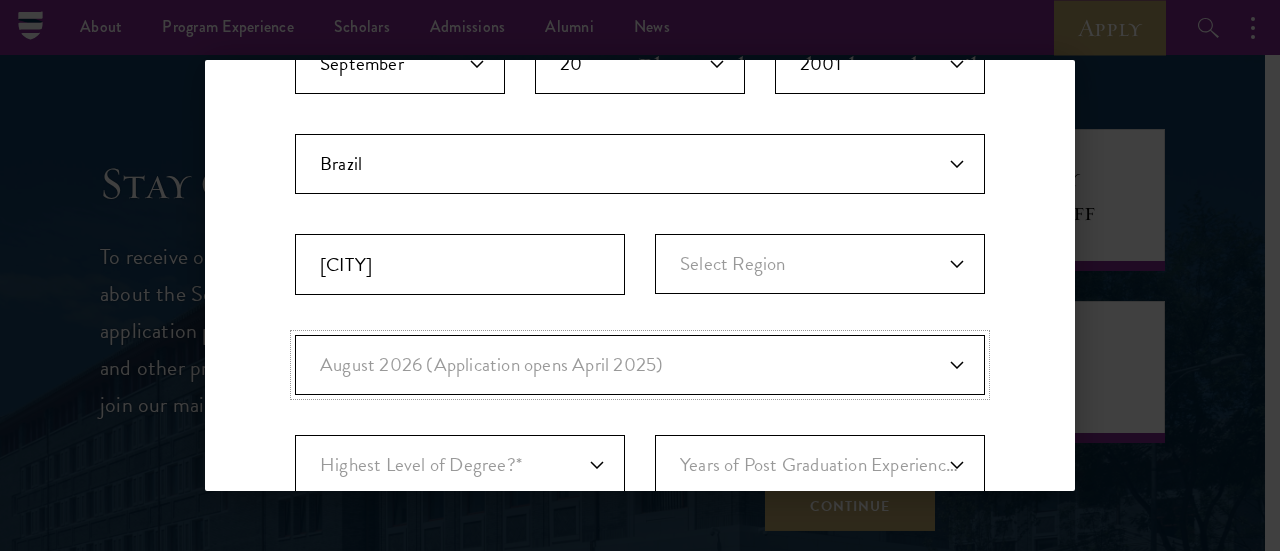 click on "Anticipated Entry Term* August 2026 (Application opens April 2025) Just Exploring" at bounding box center (640, 365) 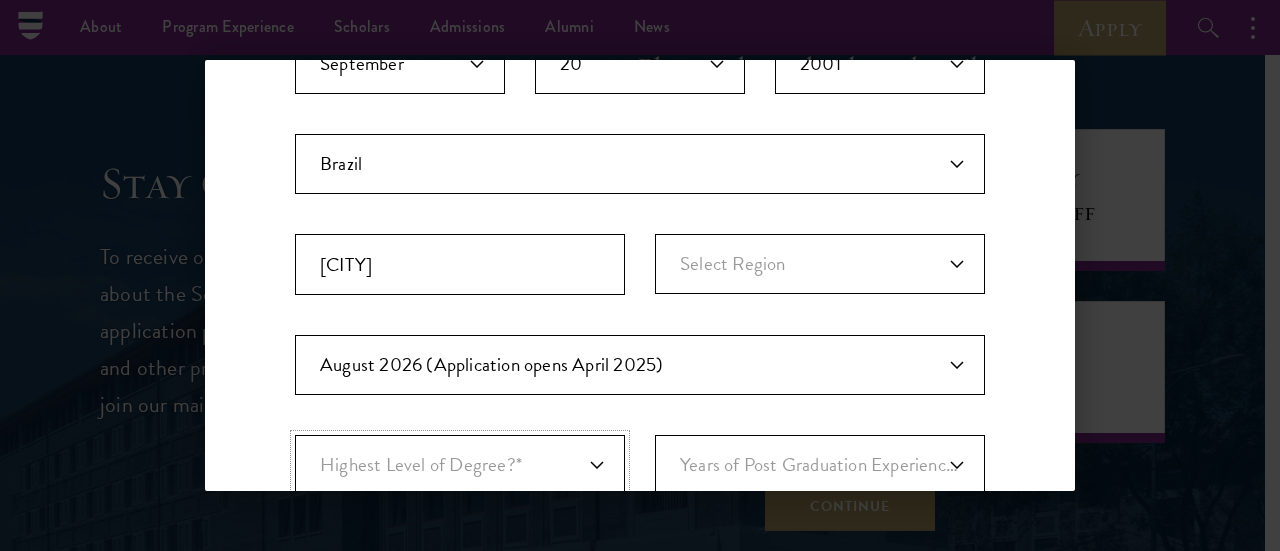click on "Highest Level of Degree?* PHD Bachelor's Master's Current Undergraduate Student" at bounding box center [460, 465] 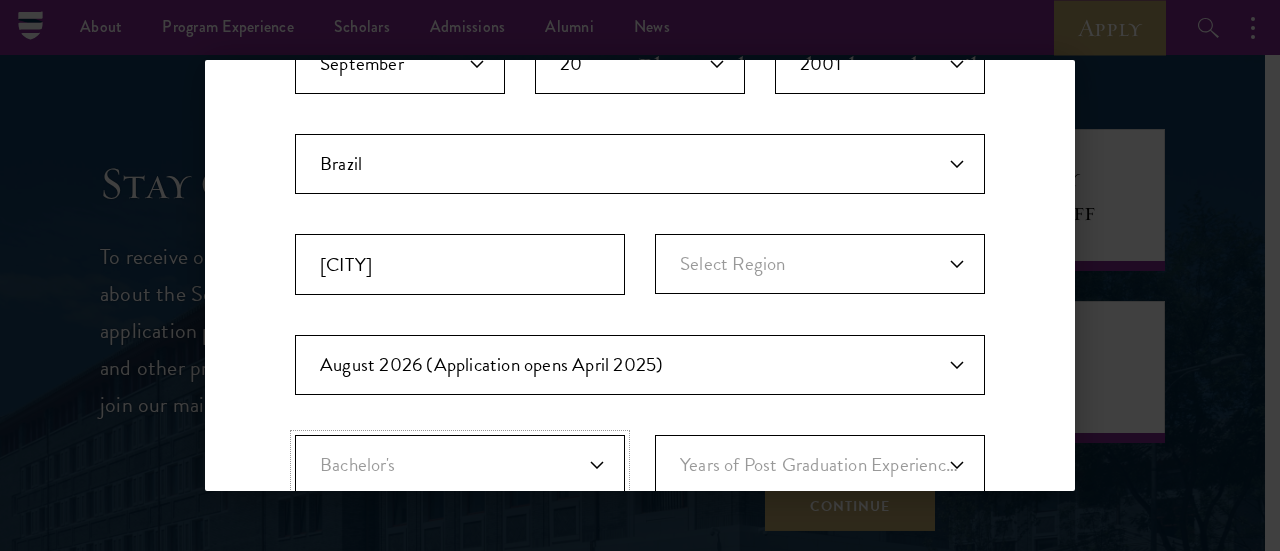 click on "Highest Level of Degree?* PHD Bachelor's Master's Current Undergraduate Student" at bounding box center [460, 465] 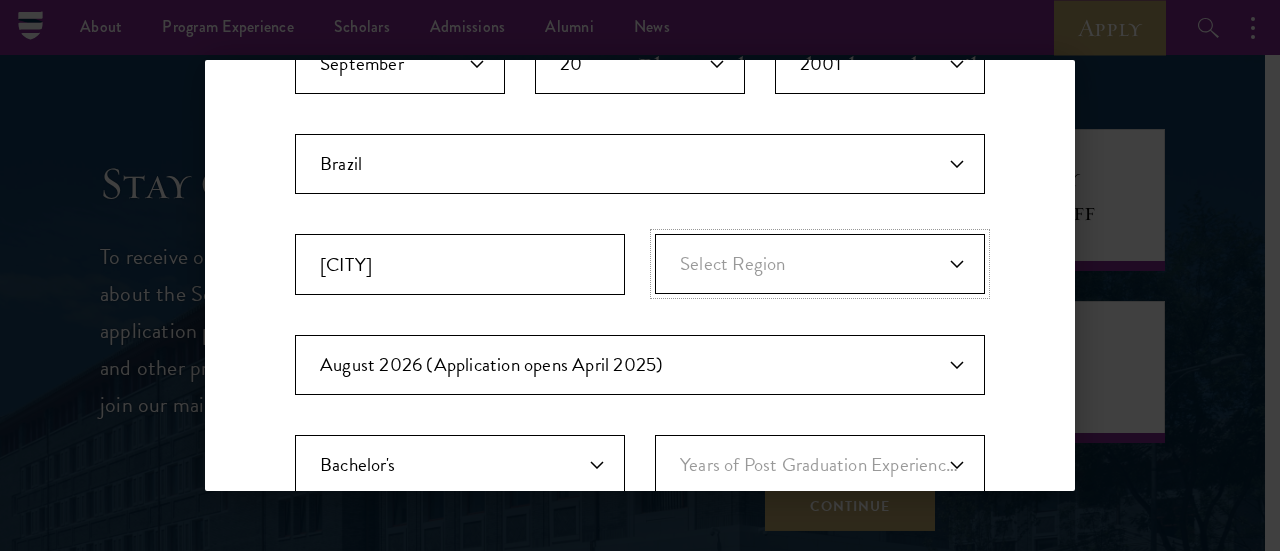 click on "Select Region Acre Alagoas Amapa Amazonas Bahia Ceara Espirito Santo Federal District Goias Maranhao Mato Grosso Mato Grosso do Sul Minas Gerais Para Paraiba Parana Pernambuco Piaui Rio de Janeiro Rio Grande do Norte Rio Grande do Sul Rondonia Roraima Santa Catarina Sao Paulo Sergipe Tocantins" at bounding box center [820, 264] 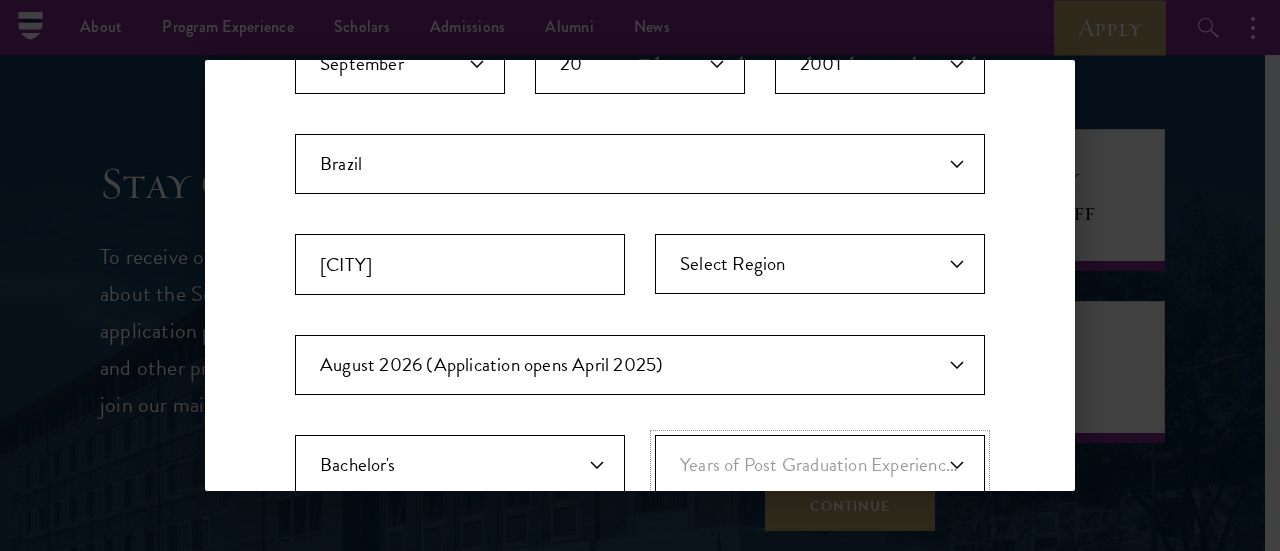 click on "Years of Post Graduation Experience?* 1 2 3 4 5 6 7 8 9 10" at bounding box center (820, 465) 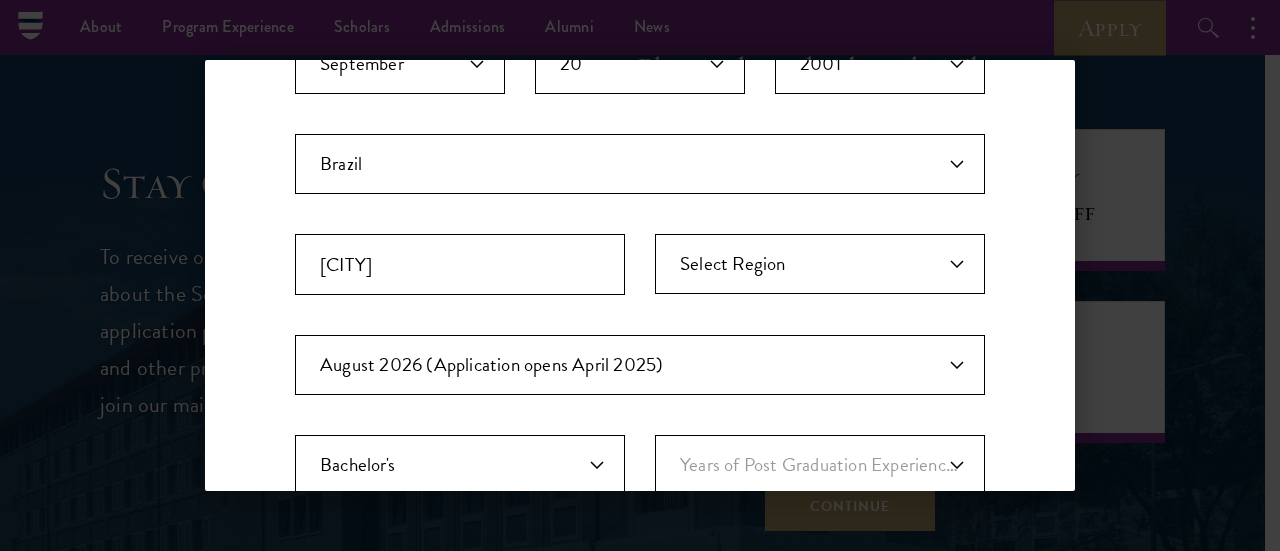 click on "Stay Connected
Please select what best describes you:
Prospective Applicant
University Faculty/Staff
Press
Other
Stay Connected
Join our mailing list to receive updates with news about the program, Scholars, and our broader community.
First Name* * Last Name* * Title * Organization * City* * Select Country* * Select Country* Afghanistan Aland Islands Albania Algeria American Samoa Andorra Angola Anguilla Antigua and Barbuda Argentina Armenia Aruba Austral Islands Australia Austria Azerbaijan Bahamas Bahrain Bangladesh Barbados Belarus Belgium Belize Benin Bermuda Bhutan Bolivia Bonaire, Sint Eustatius and Saba Bosnia and Herzegovina Botswana Brazil British Virgin Islands Brunei Bulgaria Burkina Faso Burundi Cambodia Cameroon Canada Canary Islands Cape Verde Cayman Islands Central African Republic Chad Chile Cuba" at bounding box center (640, 209) 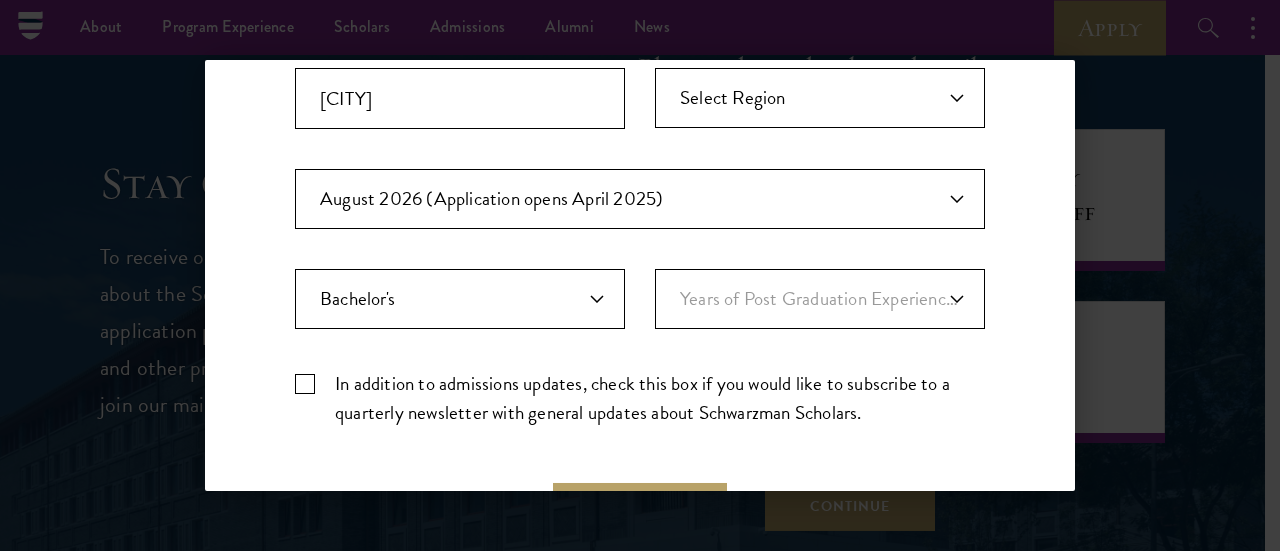 scroll, scrollTop: 677, scrollLeft: 0, axis: vertical 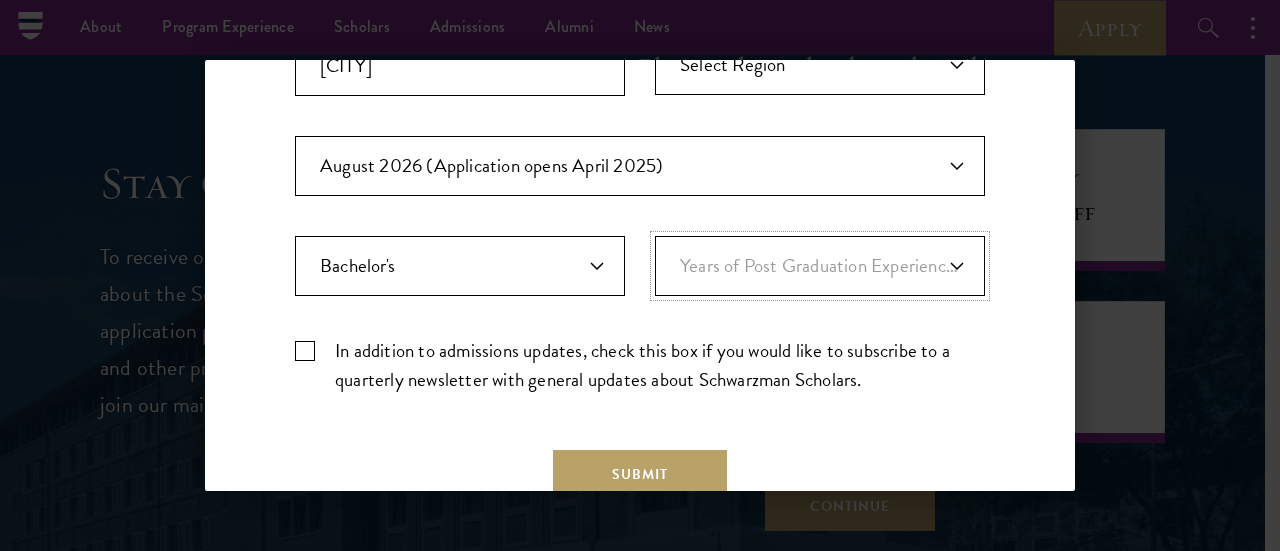 click on "Years of Post Graduation Experience?* 1 2 3 4 5 6 7 8 9 10" at bounding box center (820, 266) 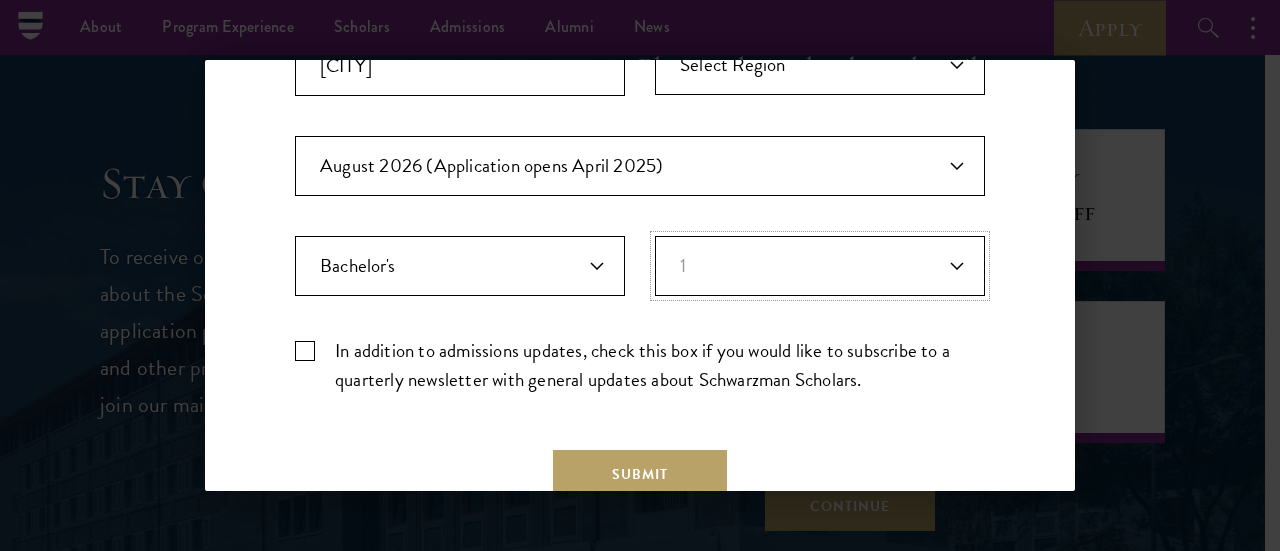 click on "Years of Post Graduation Experience?* 1 2 3 4 5 6 7 8 9 10" at bounding box center (820, 266) 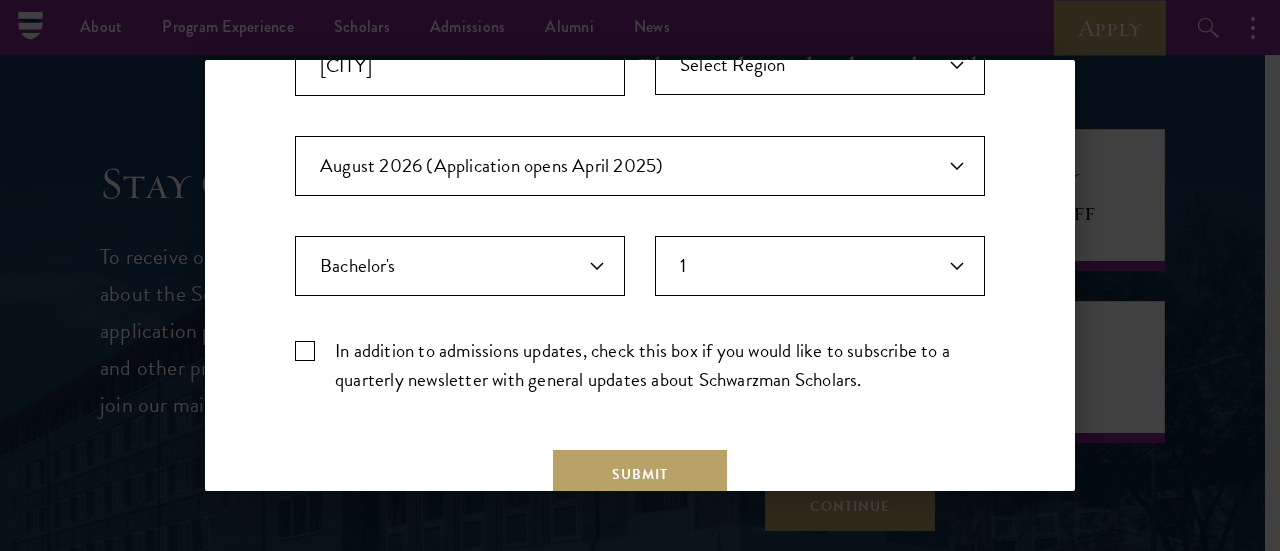 click on "In addition to admissions updates, check this box if you would like to subscribe to a quarterly newsletter with general updates about Schwarzman Scholars." at bounding box center (640, 365) 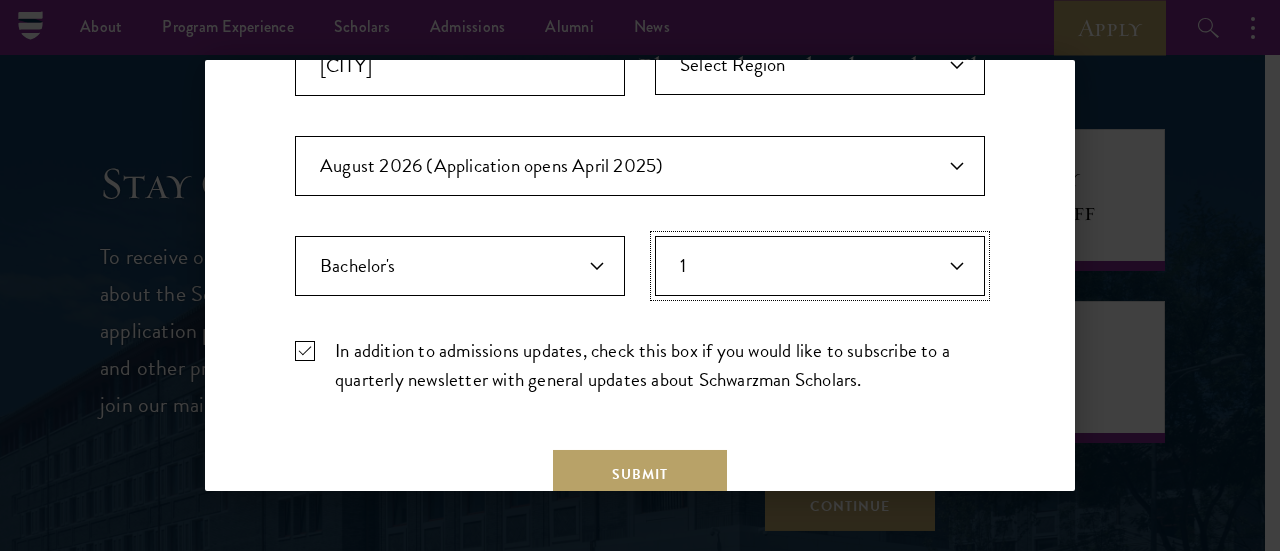 click on "Years of Post Graduation Experience?* 1 2 3 4 5 6 7 8 9 10" at bounding box center [820, 266] 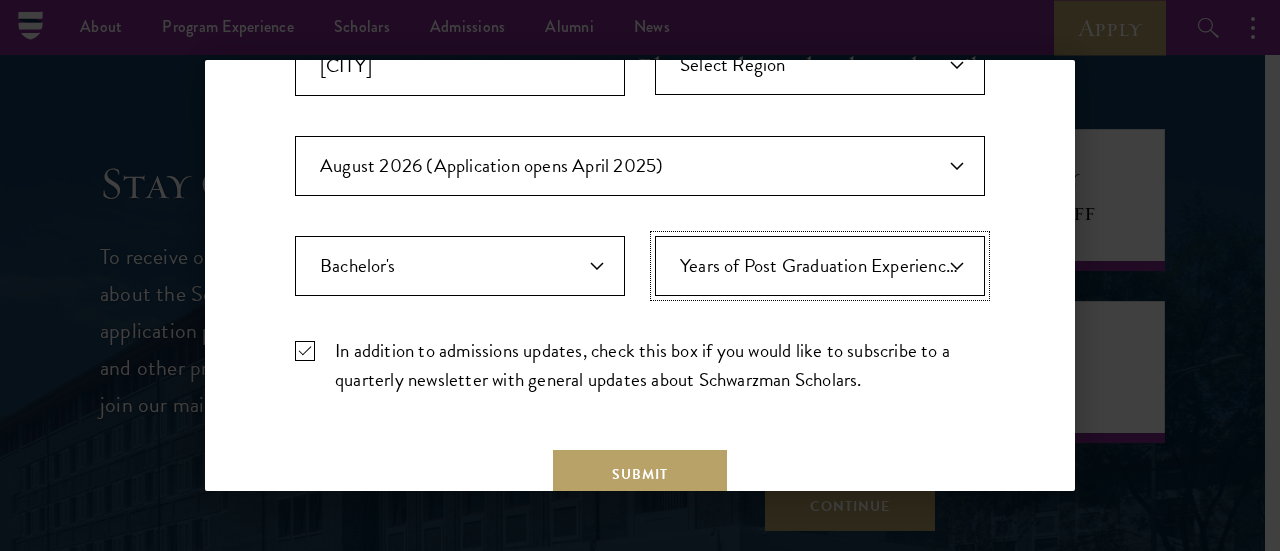 click on "Years of Post Graduation Experience?* 1 2 3 4 5 6 7 8 9 10" at bounding box center (820, 266) 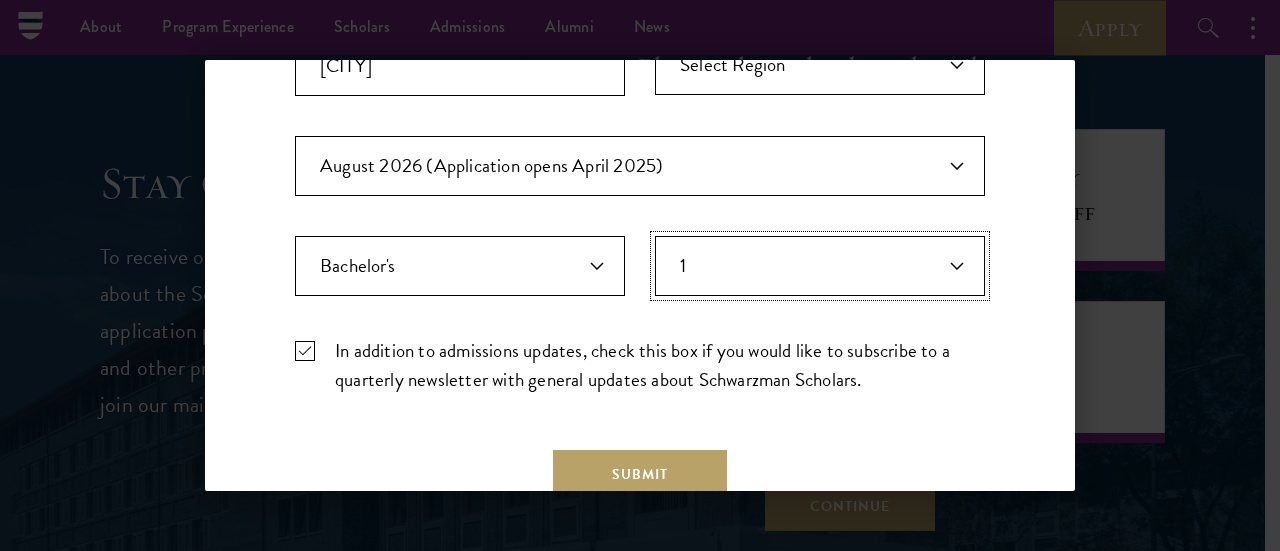 click on "Years of Post Graduation Experience?* 1 2 3 4 5 6 7 8 9 10" at bounding box center [820, 266] 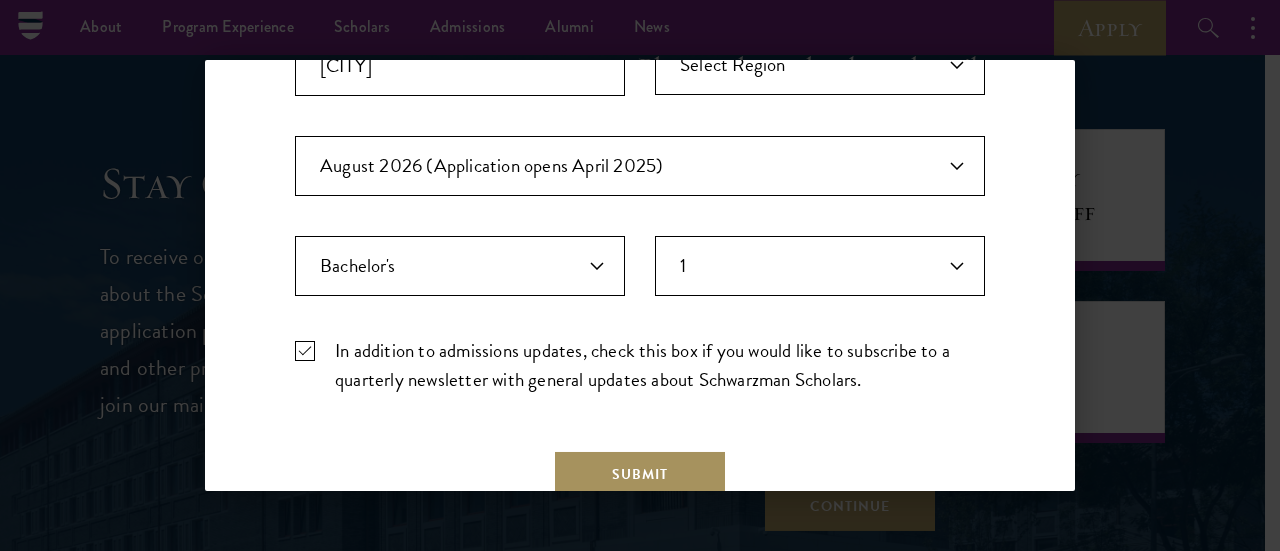 click on "Submit" at bounding box center [640, 474] 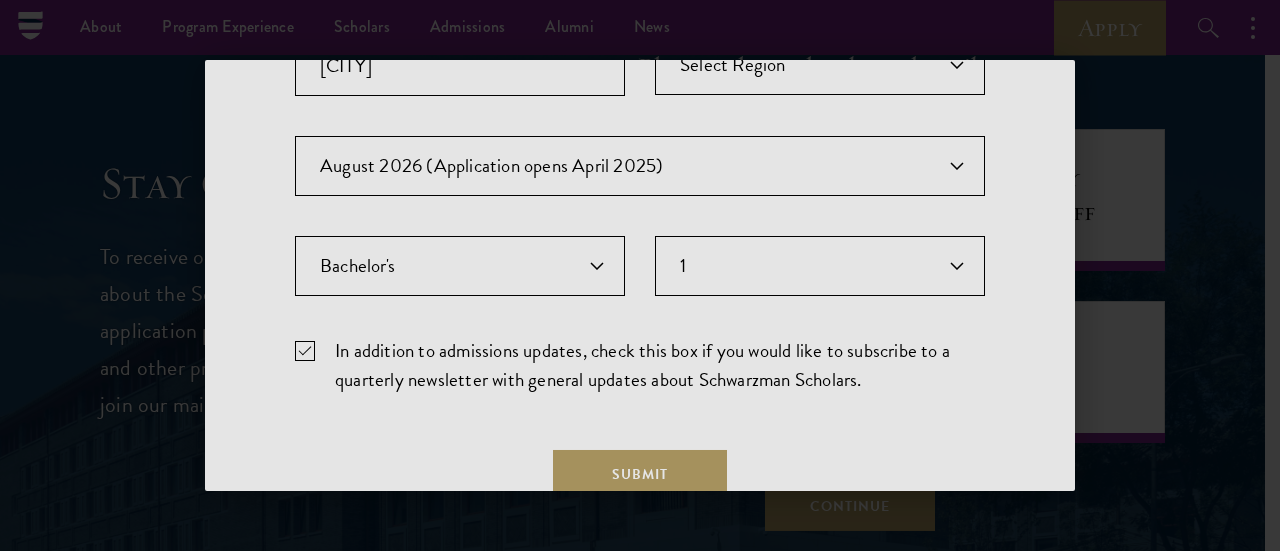scroll, scrollTop: 792, scrollLeft: 0, axis: vertical 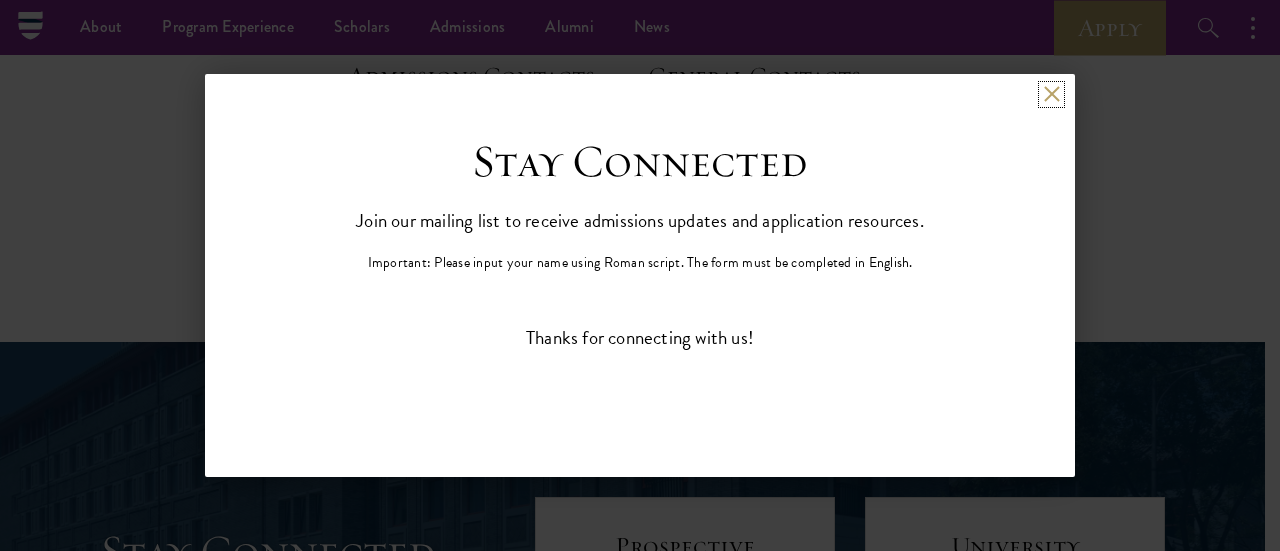 click at bounding box center (1051, 94) 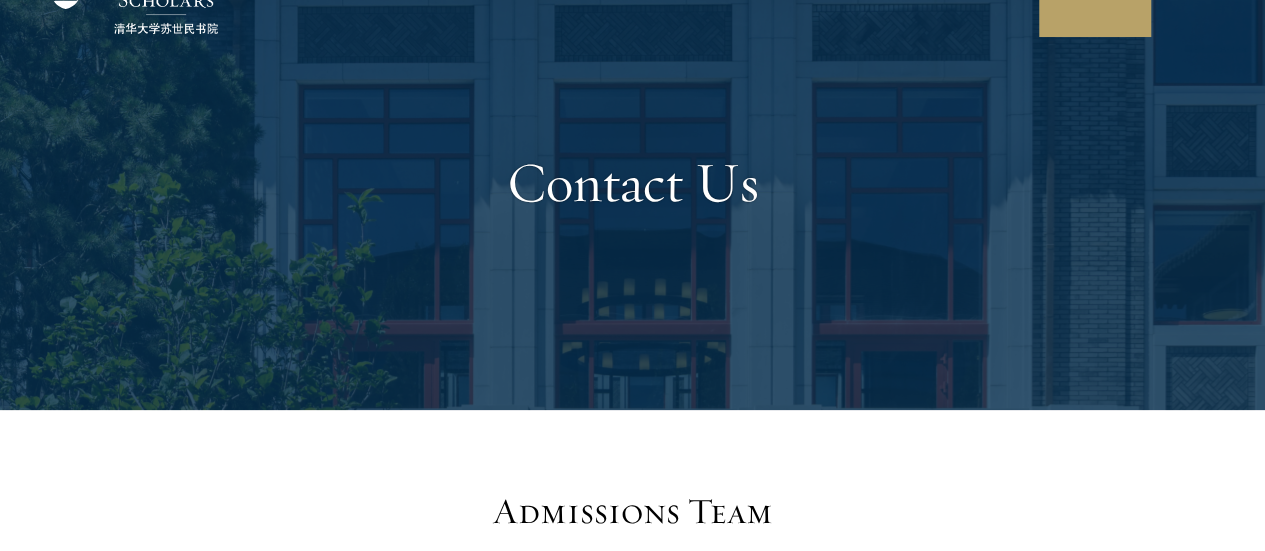 scroll, scrollTop: 0, scrollLeft: 0, axis: both 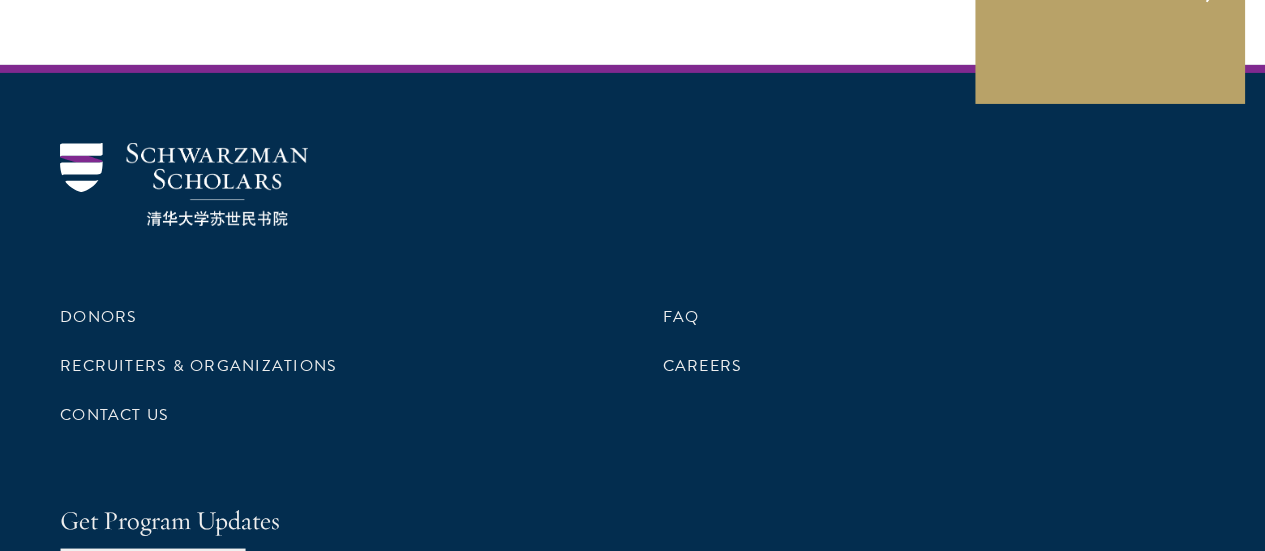 click 